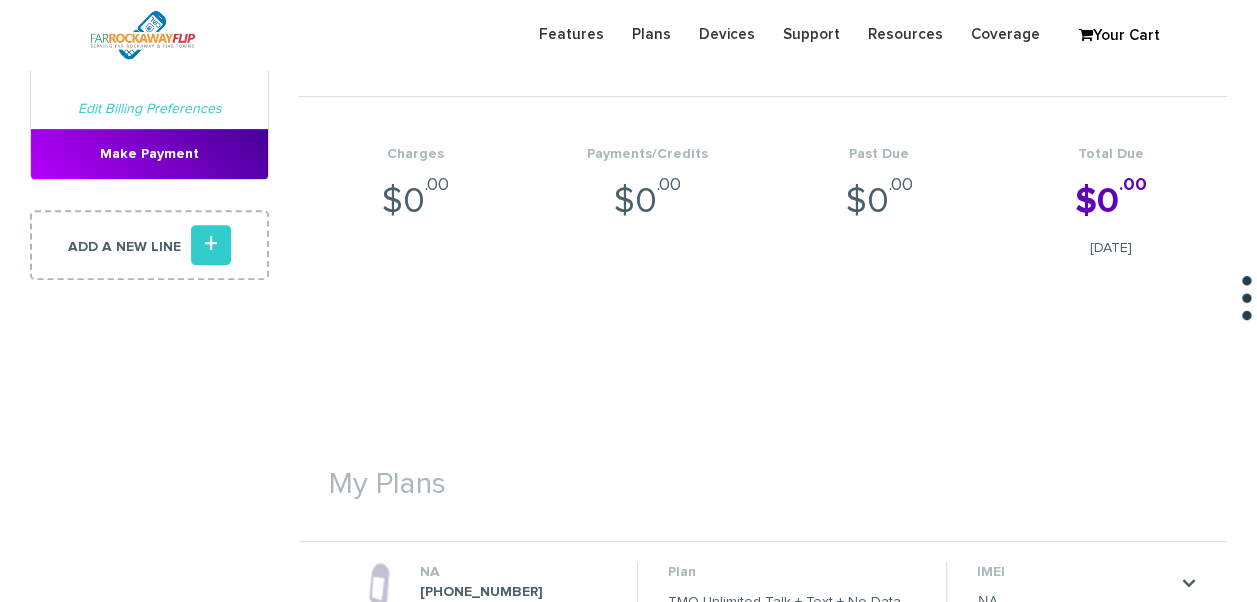 scroll, scrollTop: 200, scrollLeft: 0, axis: vertical 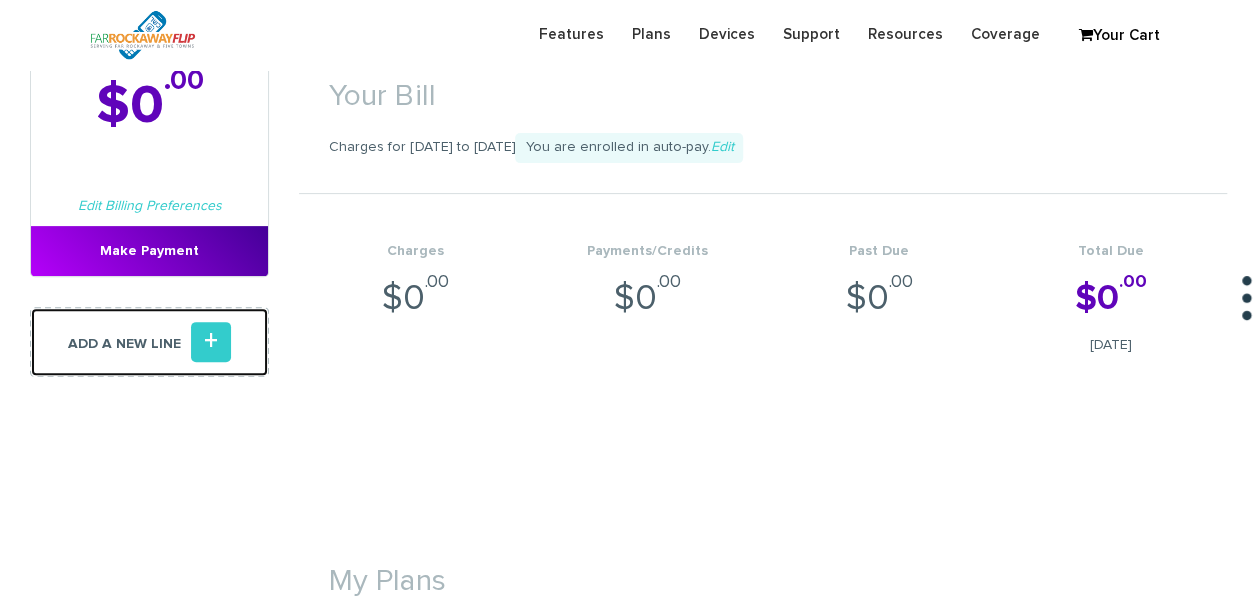 click on "Add a new line  +" at bounding box center [149, 342] 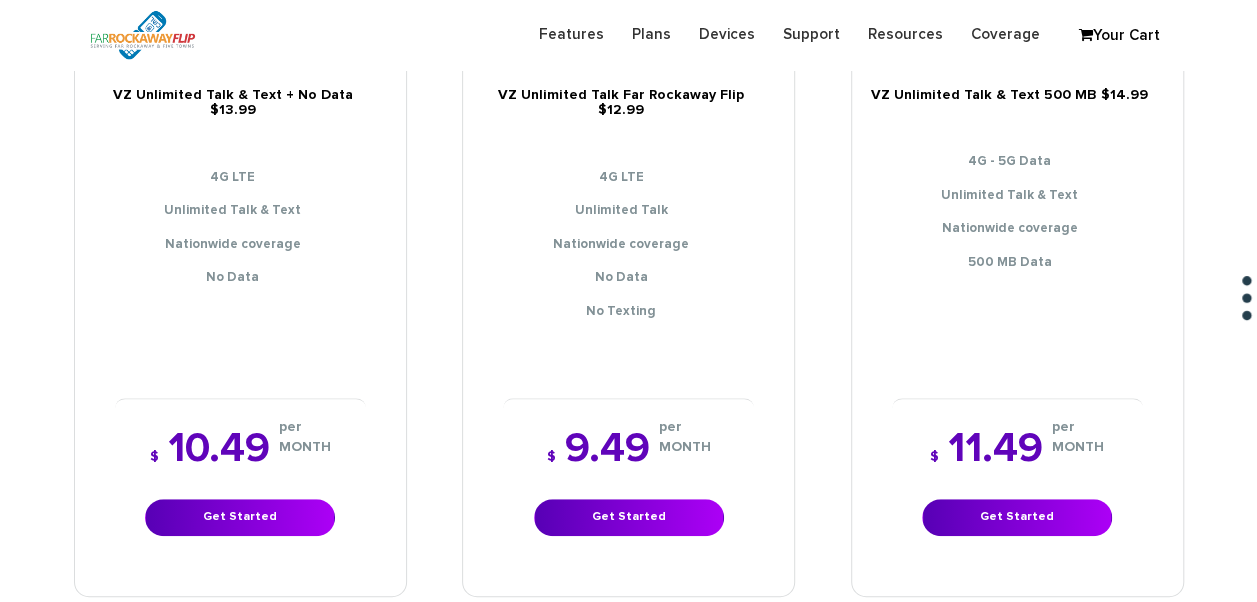 scroll, scrollTop: 300, scrollLeft: 0, axis: vertical 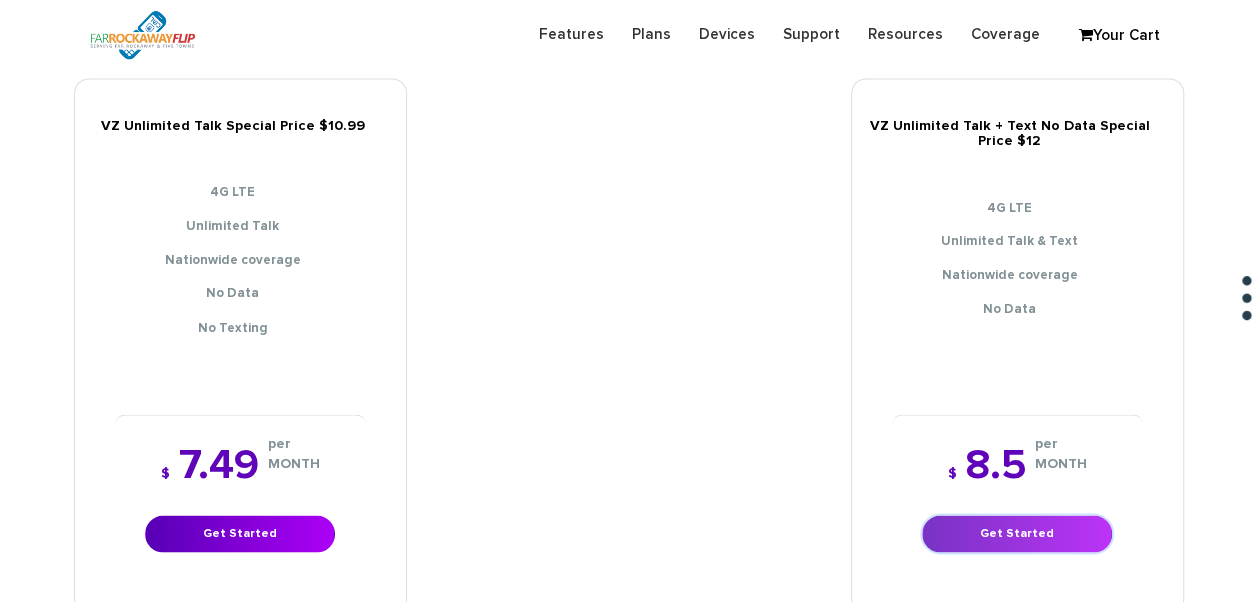click on "Get Started" at bounding box center (1017, 533) 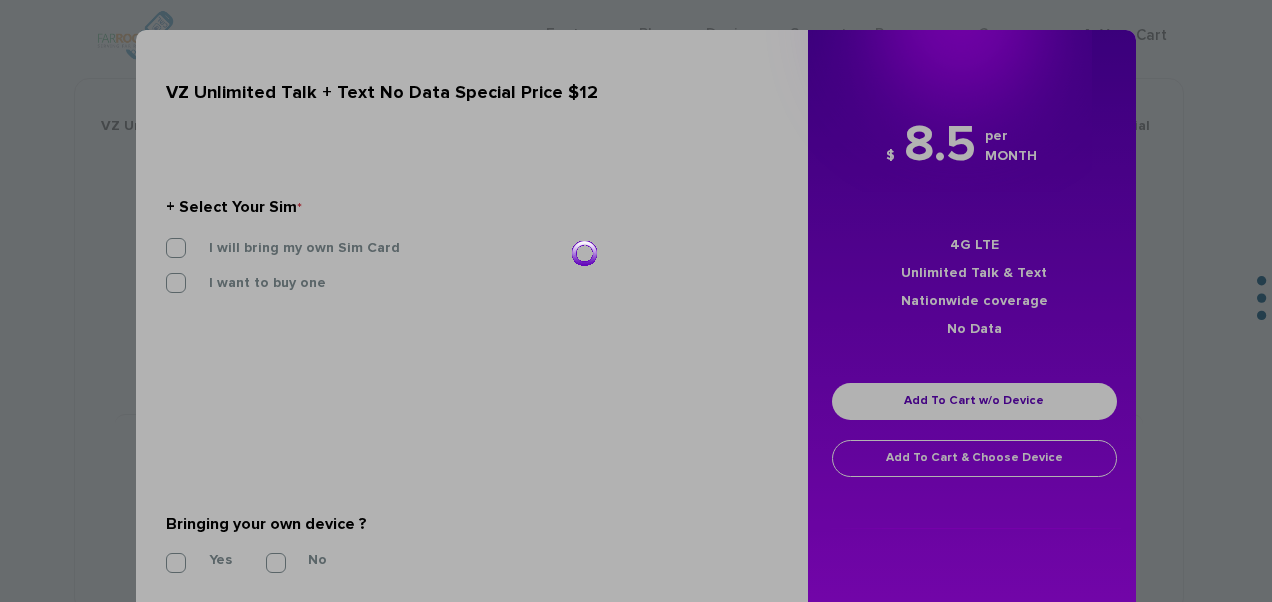 click at bounding box center (636, 301) 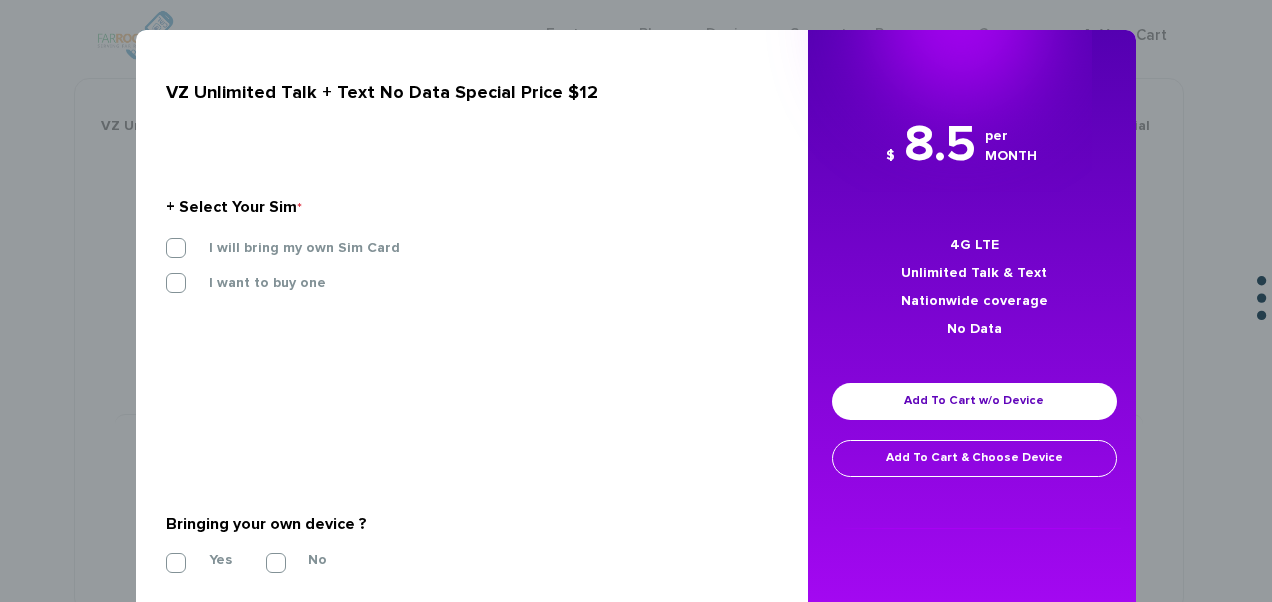 click on "×
VZ Unlimited Talk + Text No Data Special Price $12
+ Select Your Sim   *
I will bring my own Sim Card
I want to buy one  *" at bounding box center [636, 301] 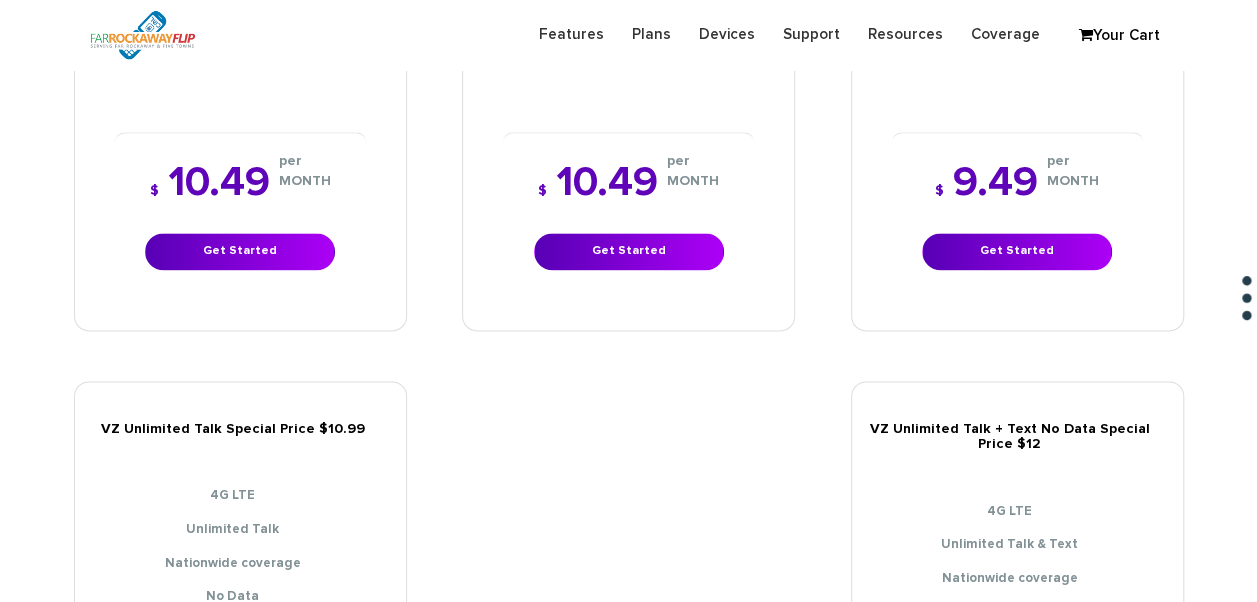 scroll, scrollTop: 1249, scrollLeft: 0, axis: vertical 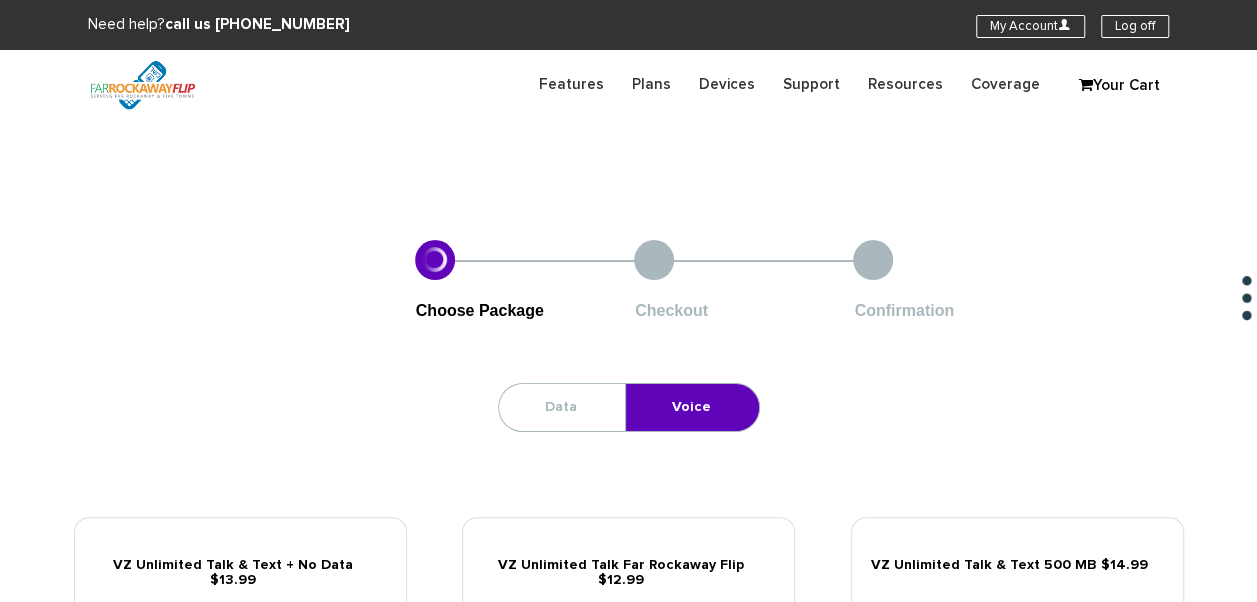 click on "Data
Voice
Oops! No Data Plans are available here.
Skip
VZ Unlimited Talk & Text + No Data $13.99 $" at bounding box center [629, 1369] 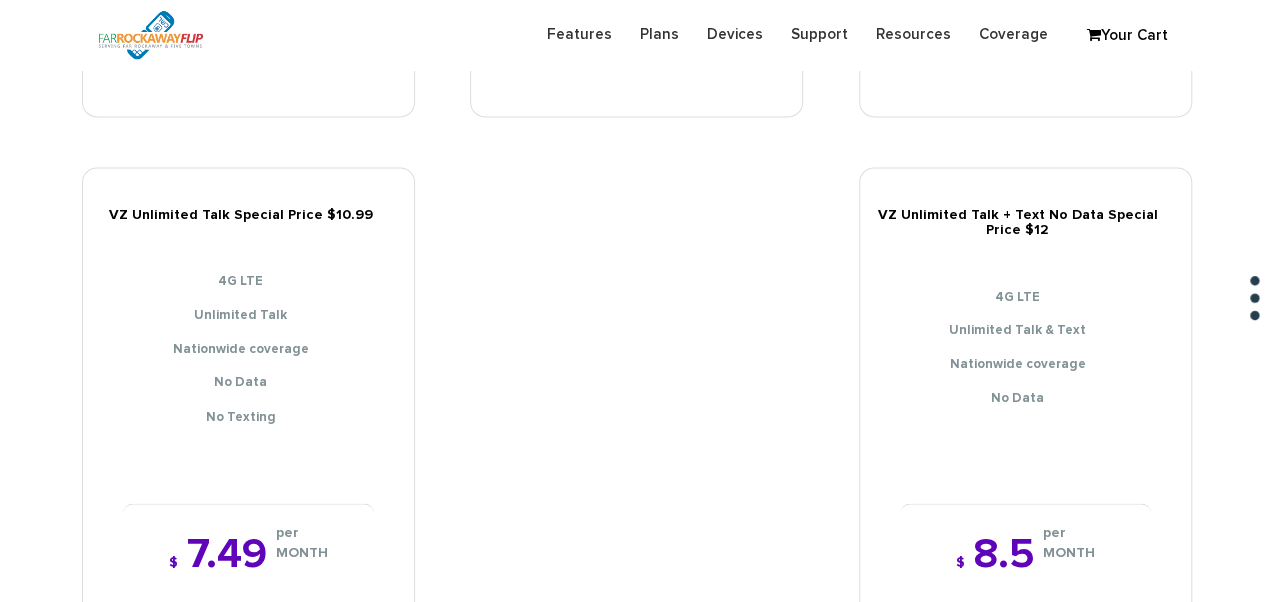 scroll, scrollTop: 1600, scrollLeft: 0, axis: vertical 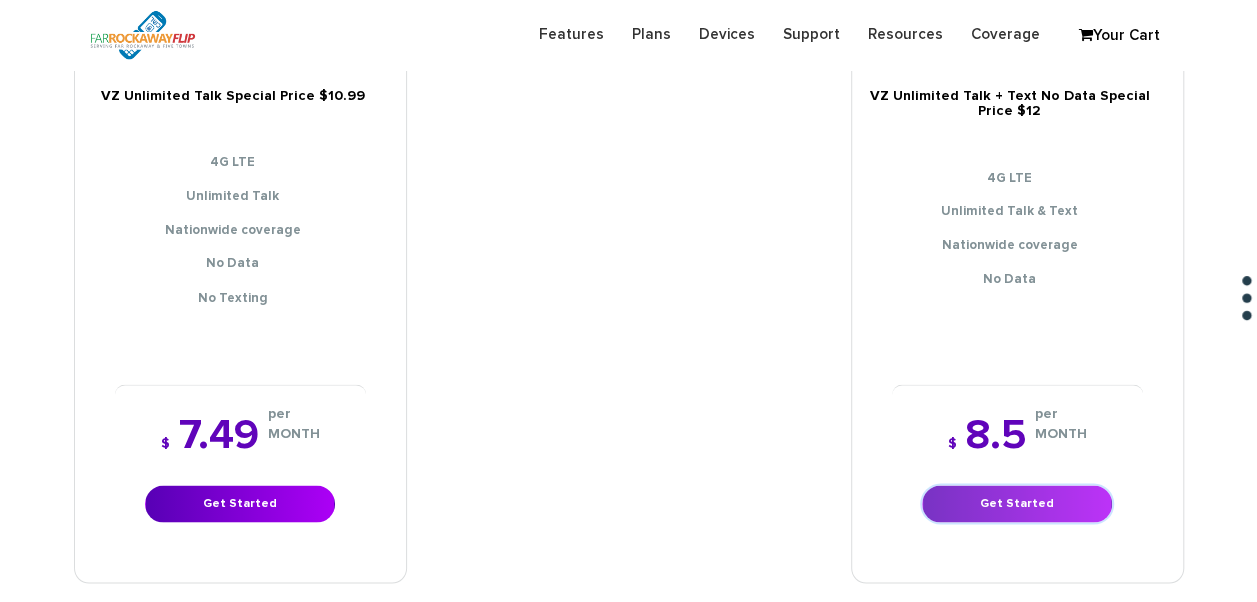 click on "Get Started" at bounding box center (1017, 503) 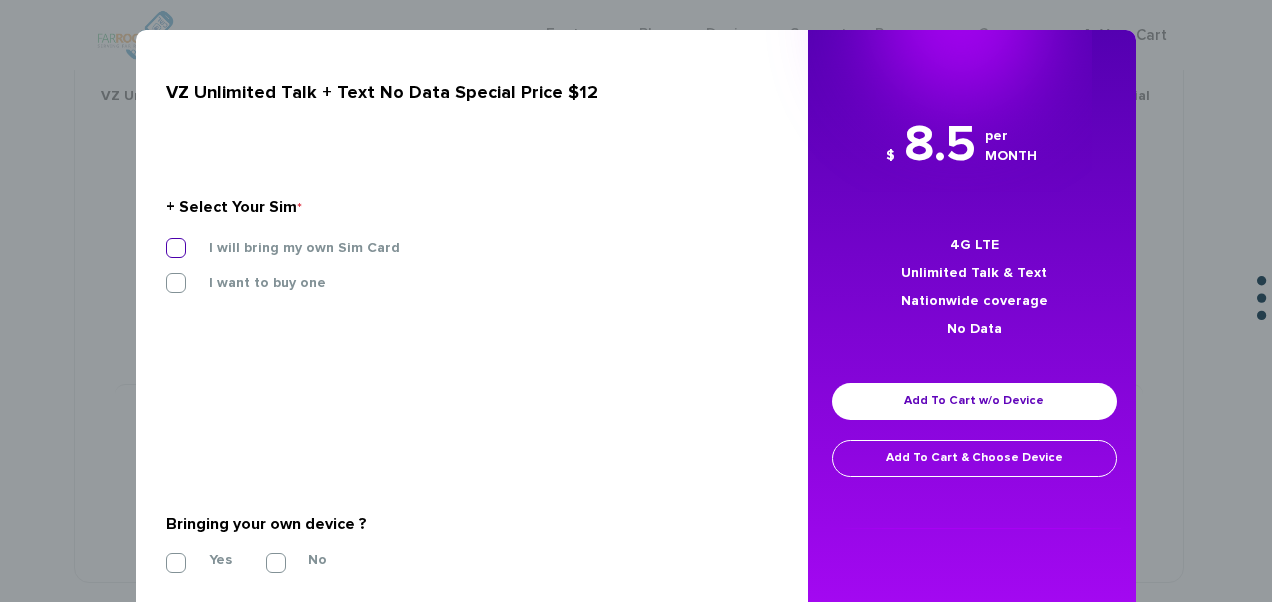 click on "I will bring my own Sim Card" at bounding box center (289, 248) 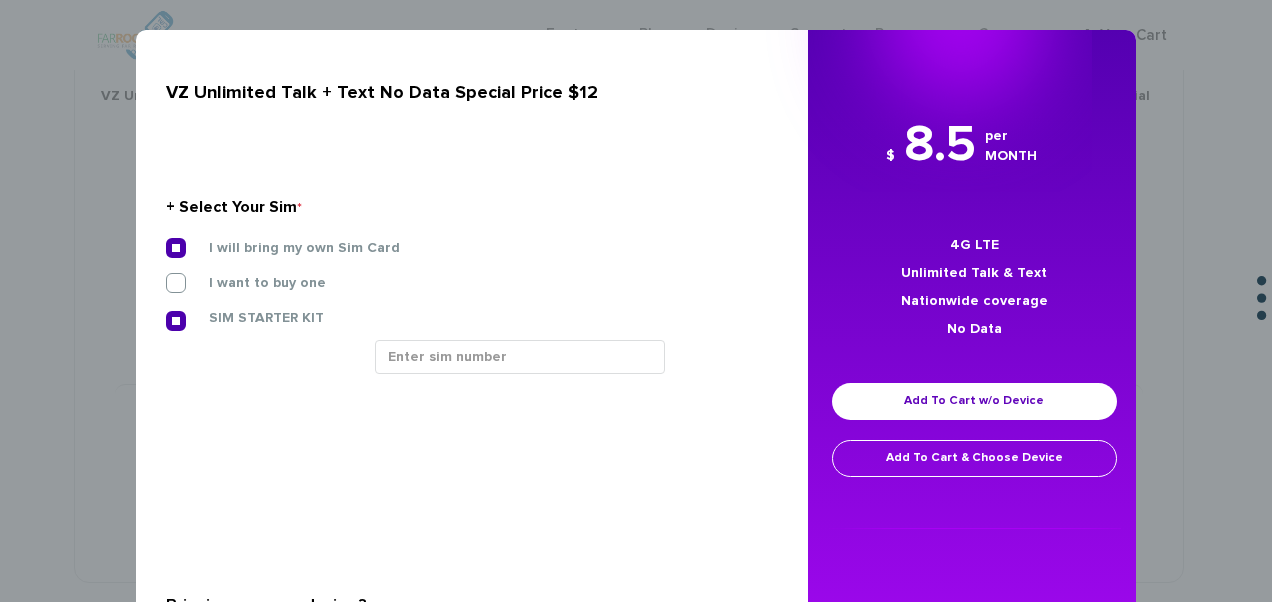 scroll, scrollTop: 174, scrollLeft: 0, axis: vertical 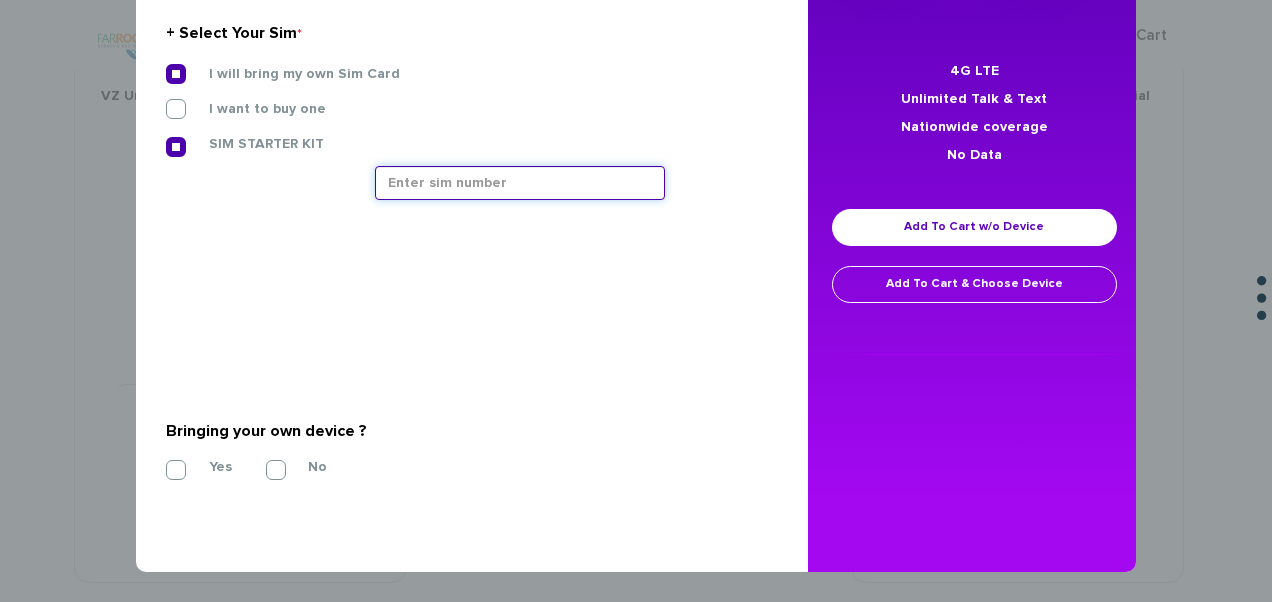 paste on "89148000010413034588" 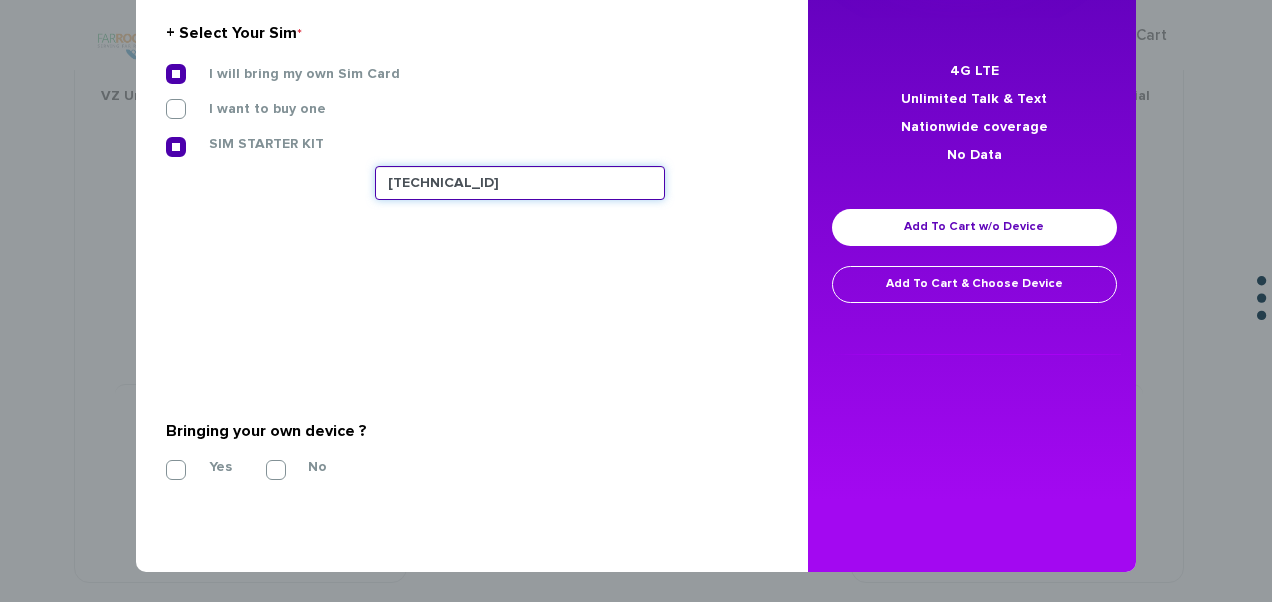 type on "89148000010413034588" 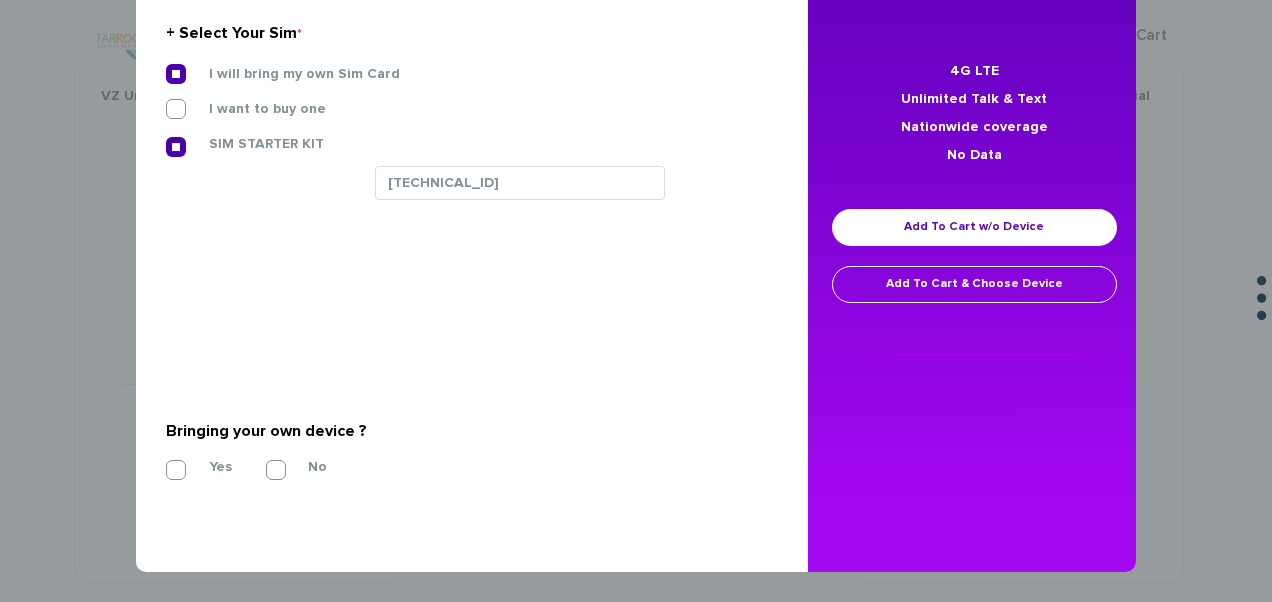 click on "Yes" at bounding box center (205, 467) 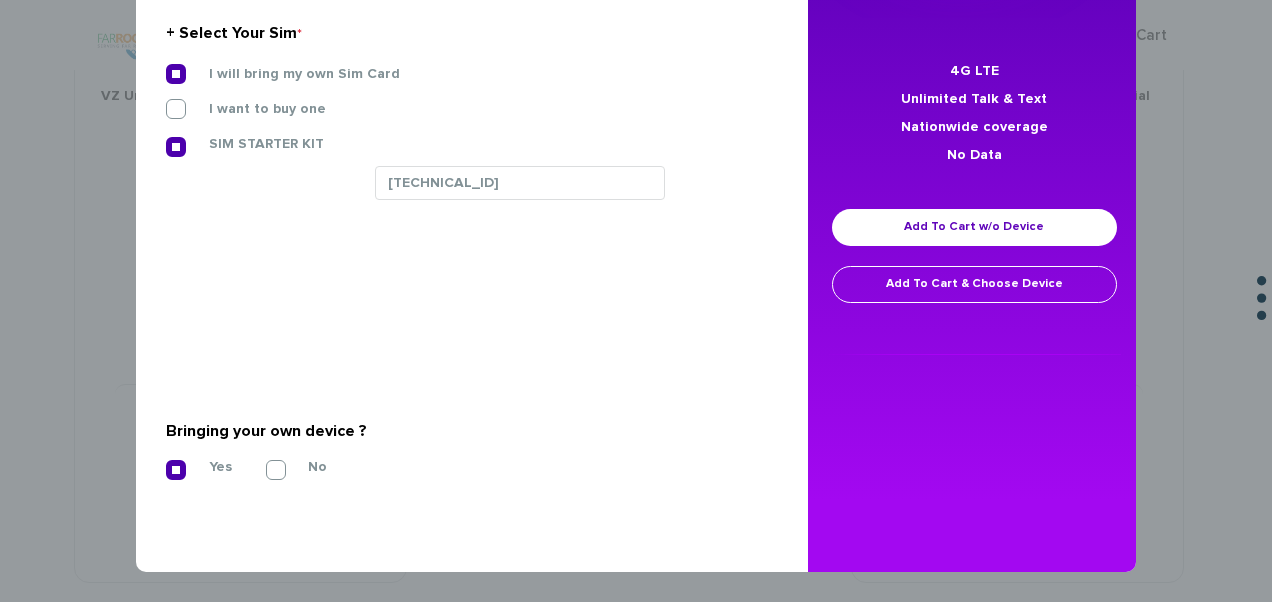 click on "Yes" at bounding box center [205, 467] 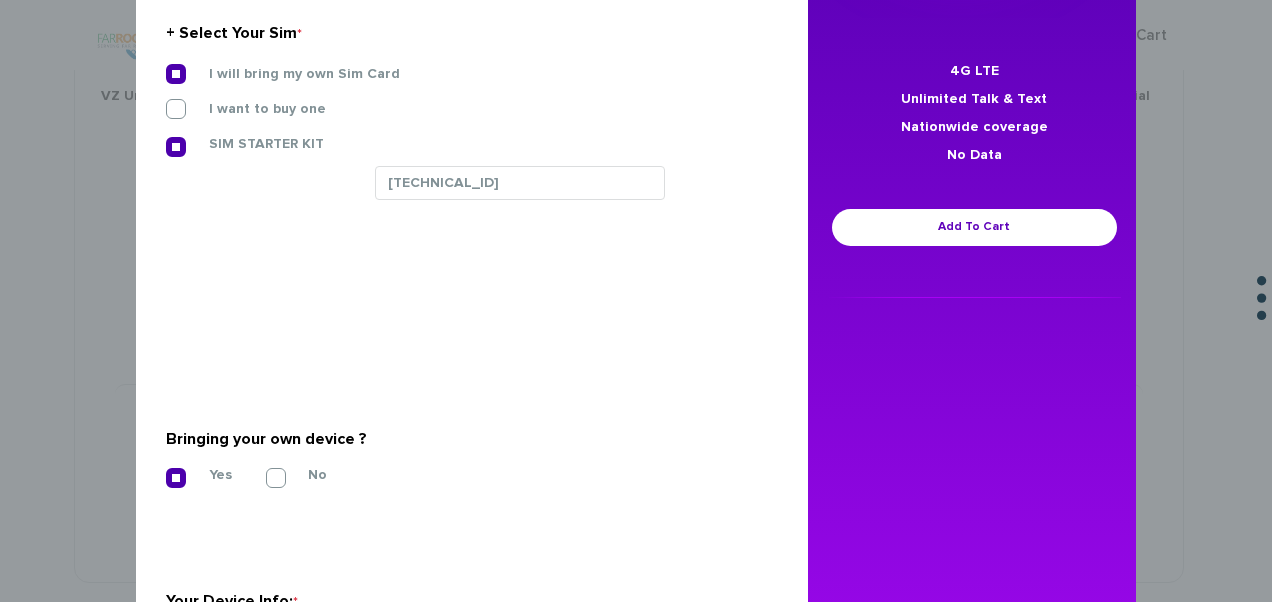 scroll, scrollTop: 469, scrollLeft: 0, axis: vertical 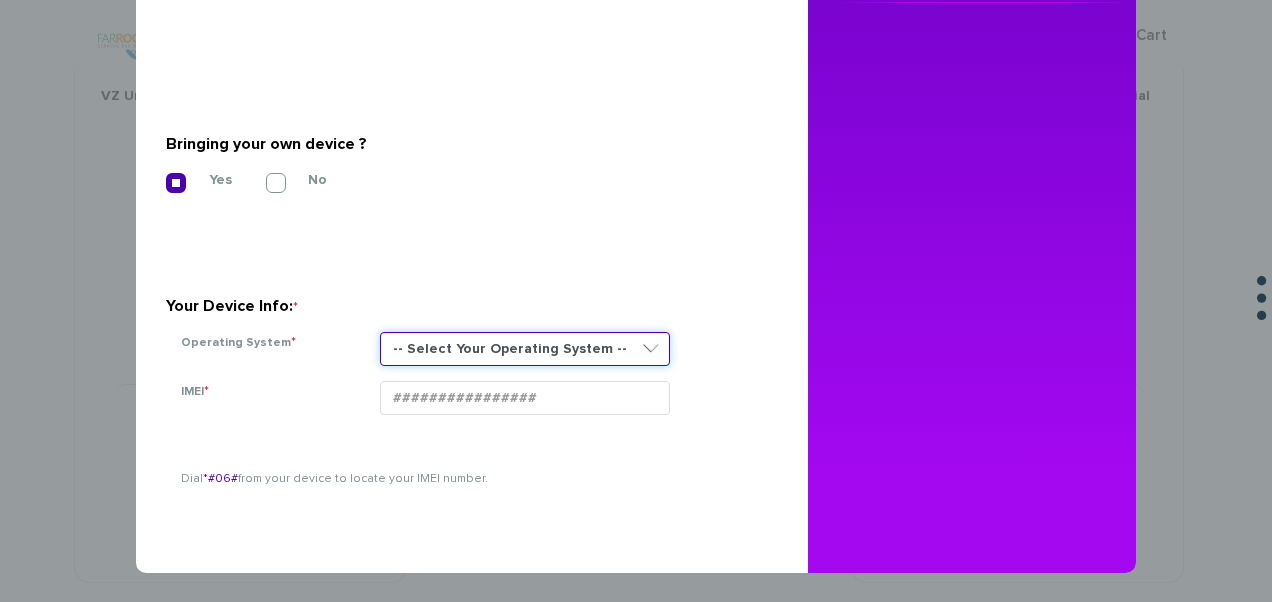drag, startPoint x: 395, startPoint y: 352, endPoint x: 400, endPoint y: 361, distance: 10.29563 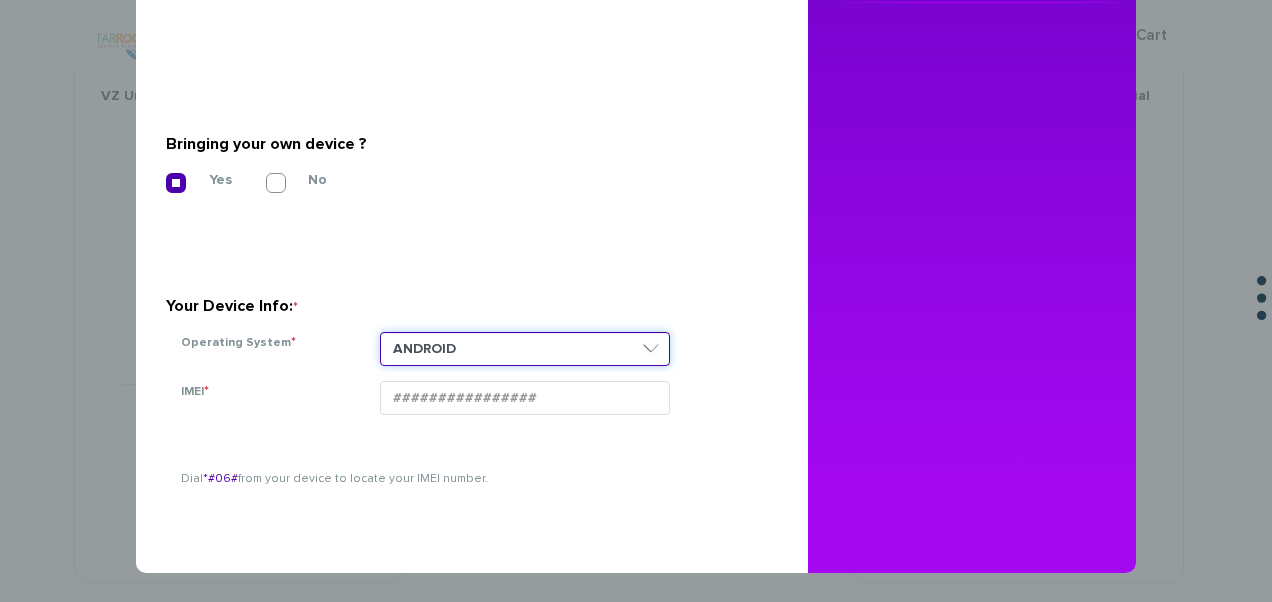 click on "-- Select Your Operating System -- ANDROID BLACKBERRY IOS NONE (BASIC PHONE) WINDOWS" at bounding box center (525, 349) 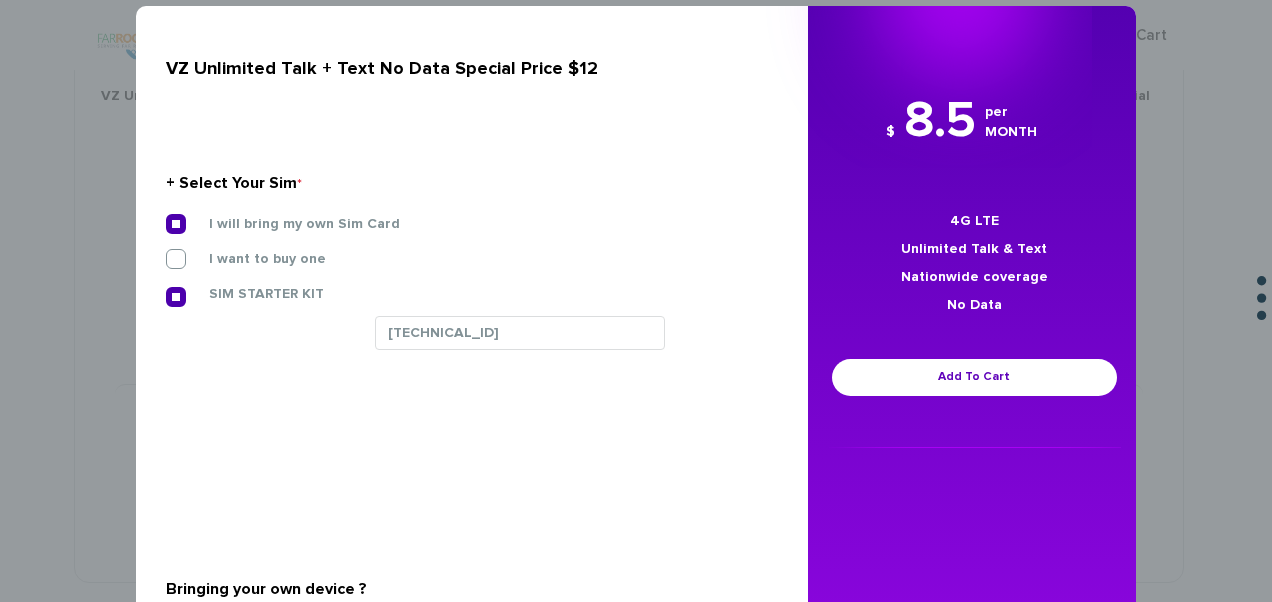 scroll, scrollTop: 0, scrollLeft: 0, axis: both 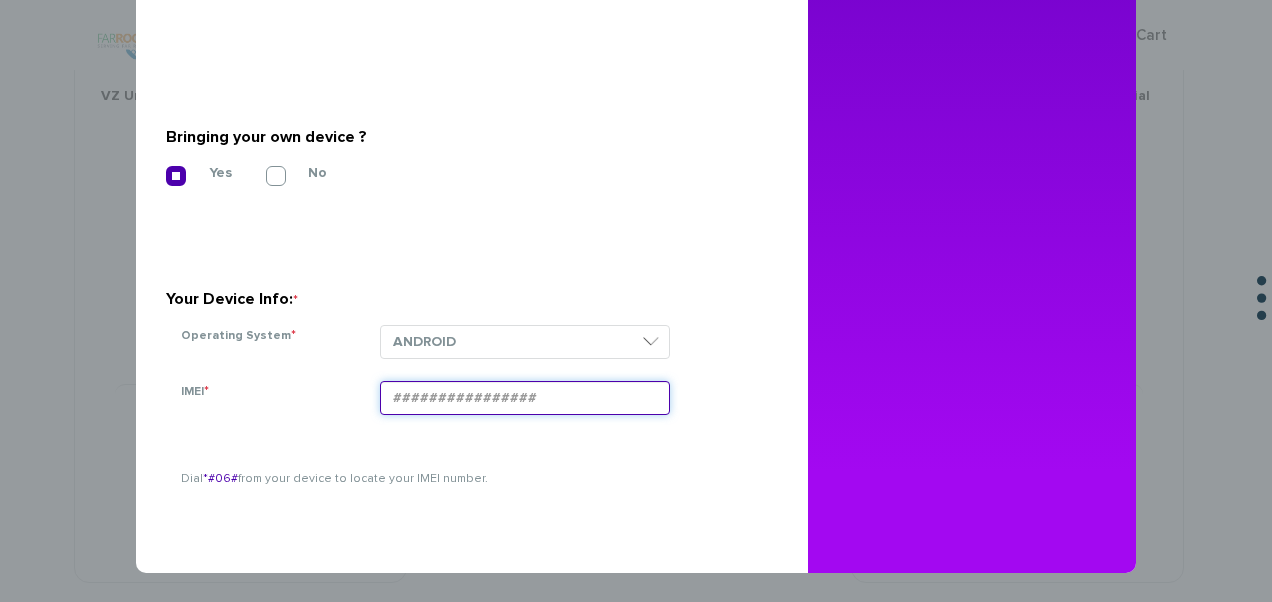 paste on "990006160466958" 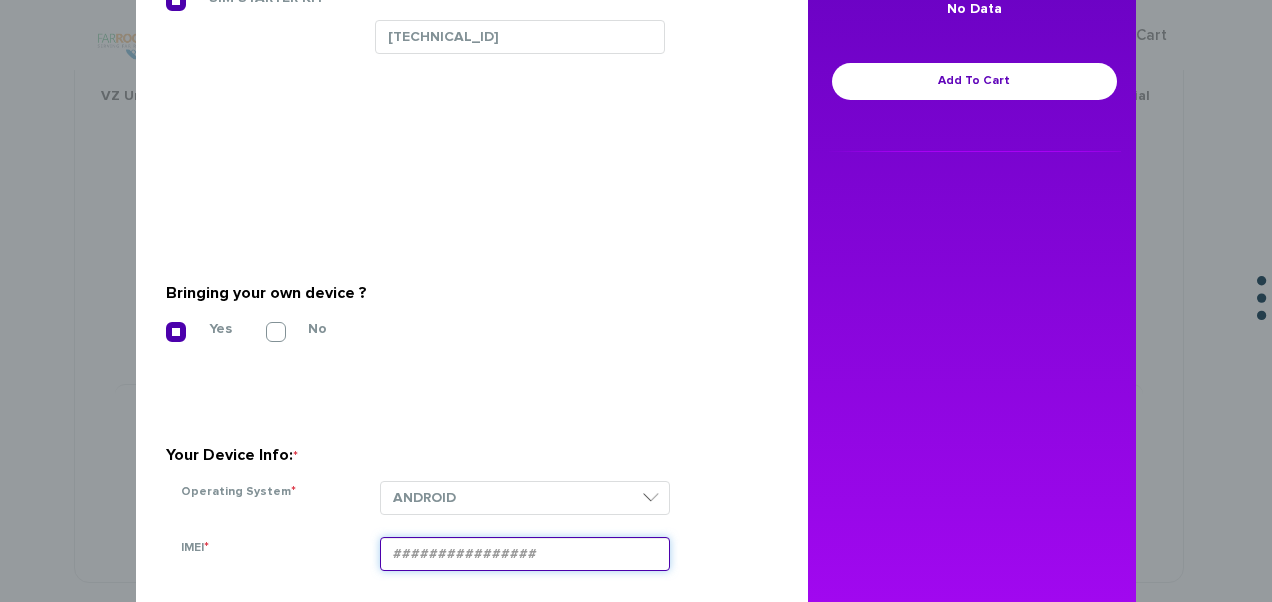 scroll, scrollTop: 176, scrollLeft: 0, axis: vertical 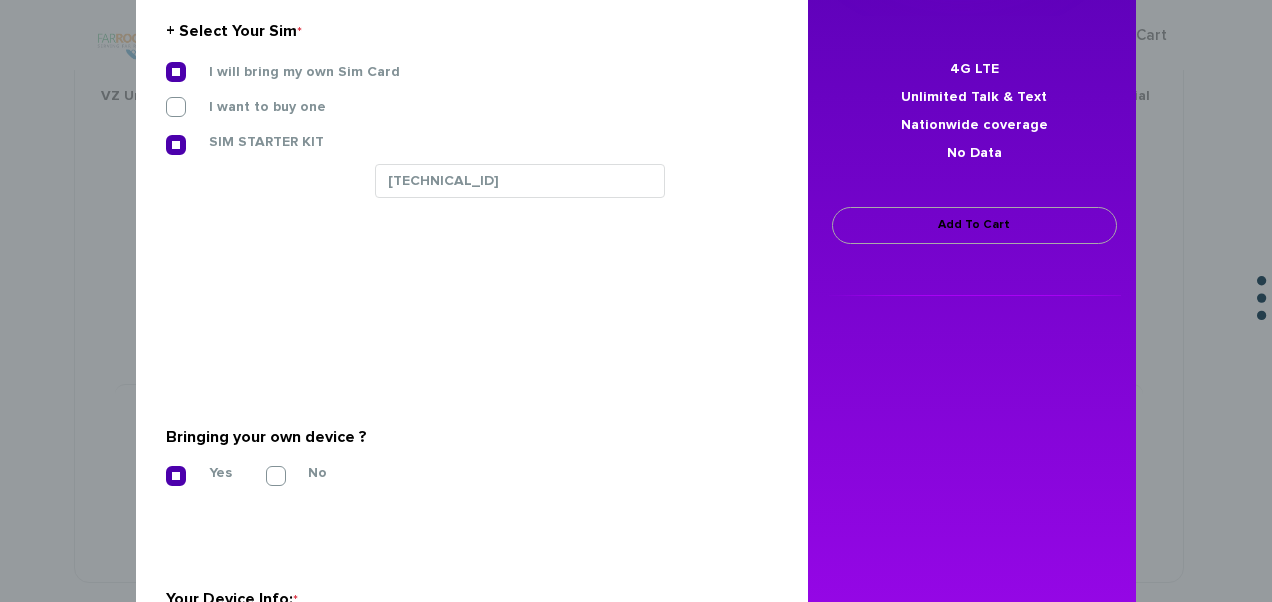 type on "990006160466958" 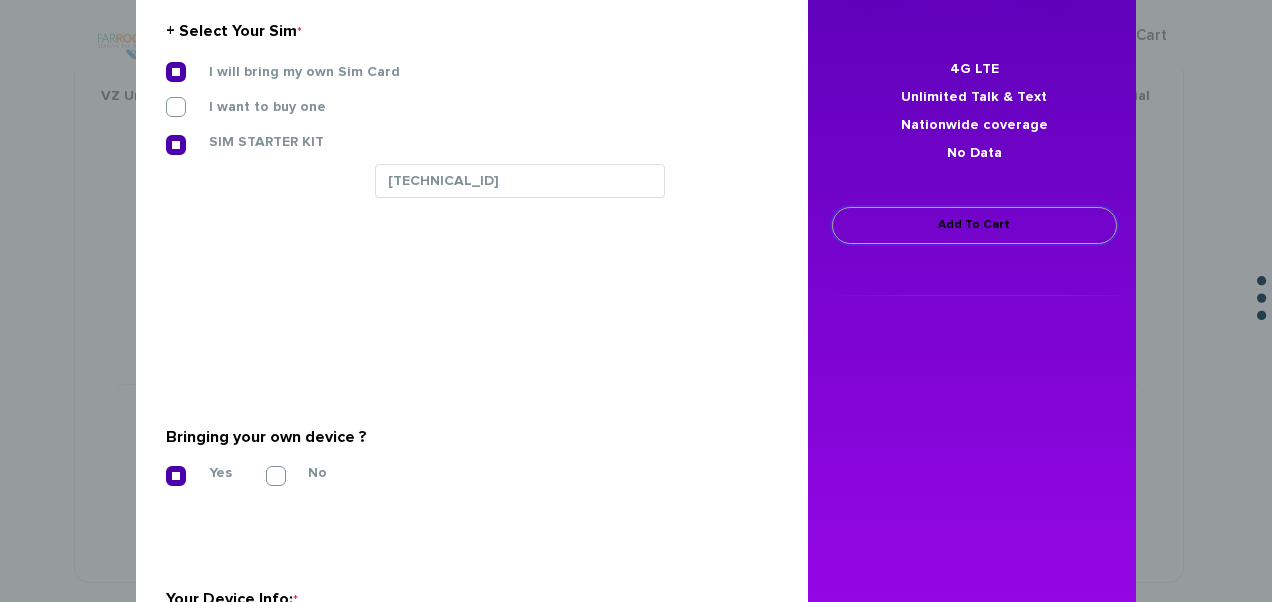 click on "Add To Cart" at bounding box center [974, 225] 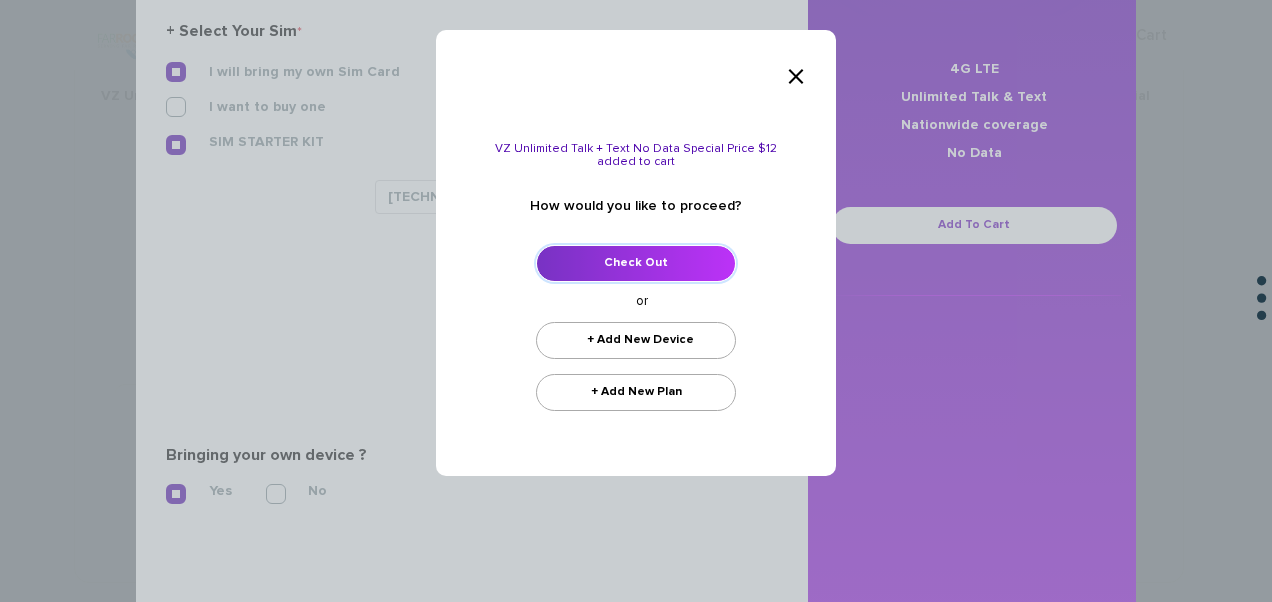 click on "Check Out" at bounding box center [636, 263] 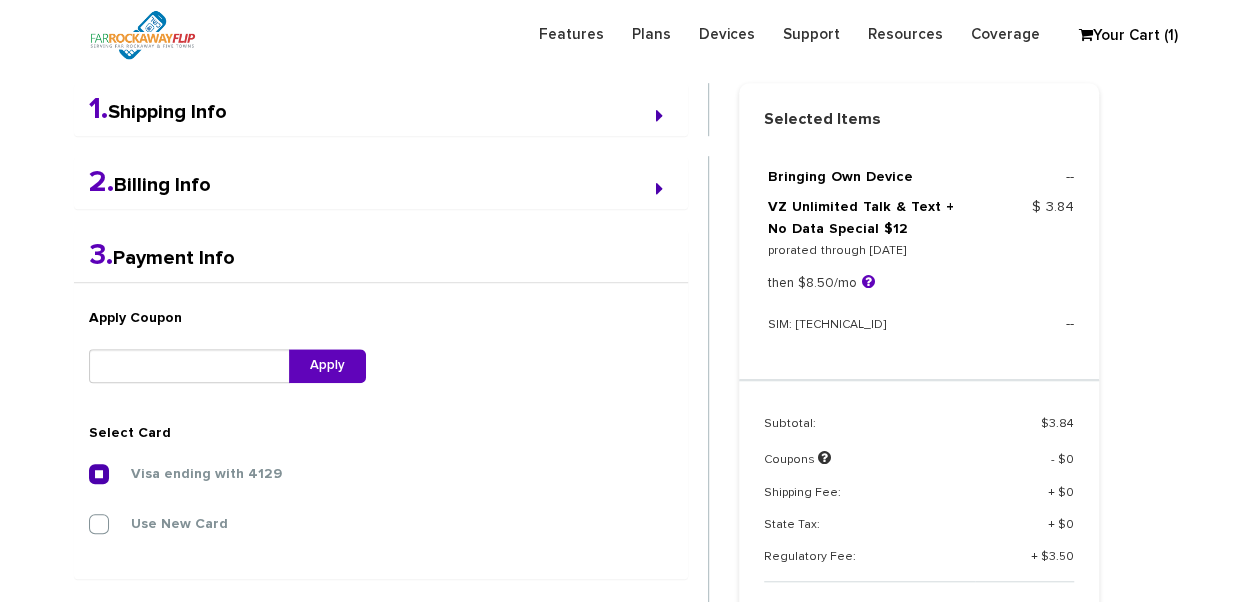 scroll, scrollTop: 518, scrollLeft: 0, axis: vertical 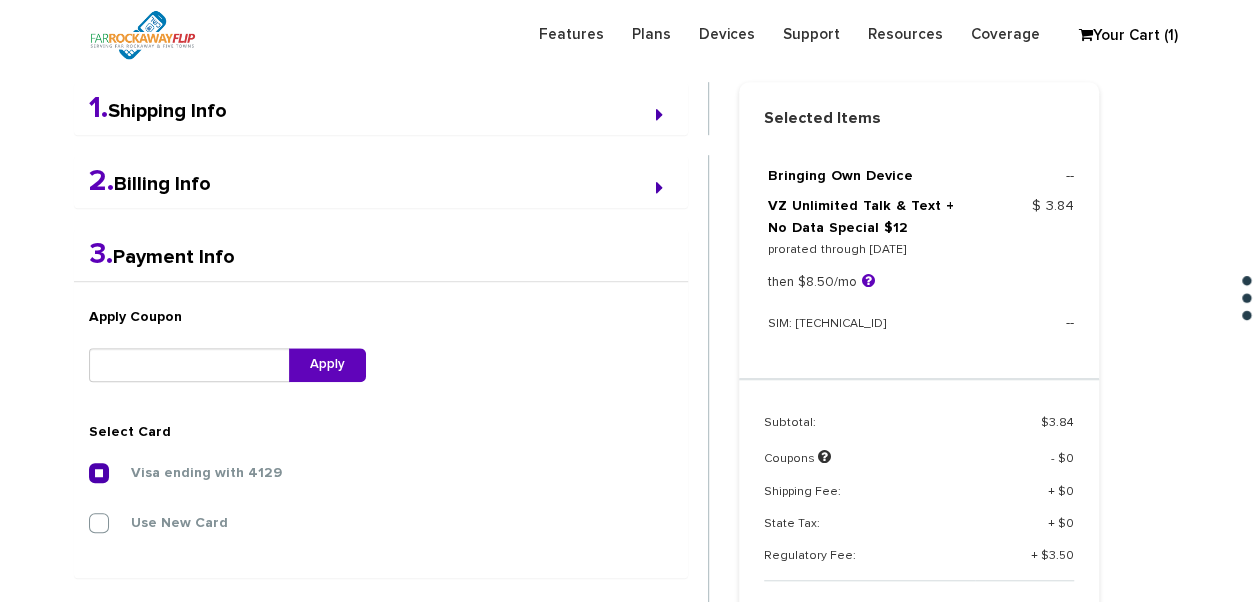 click on "Apply Coupon
Apply" at bounding box center [381, 354] 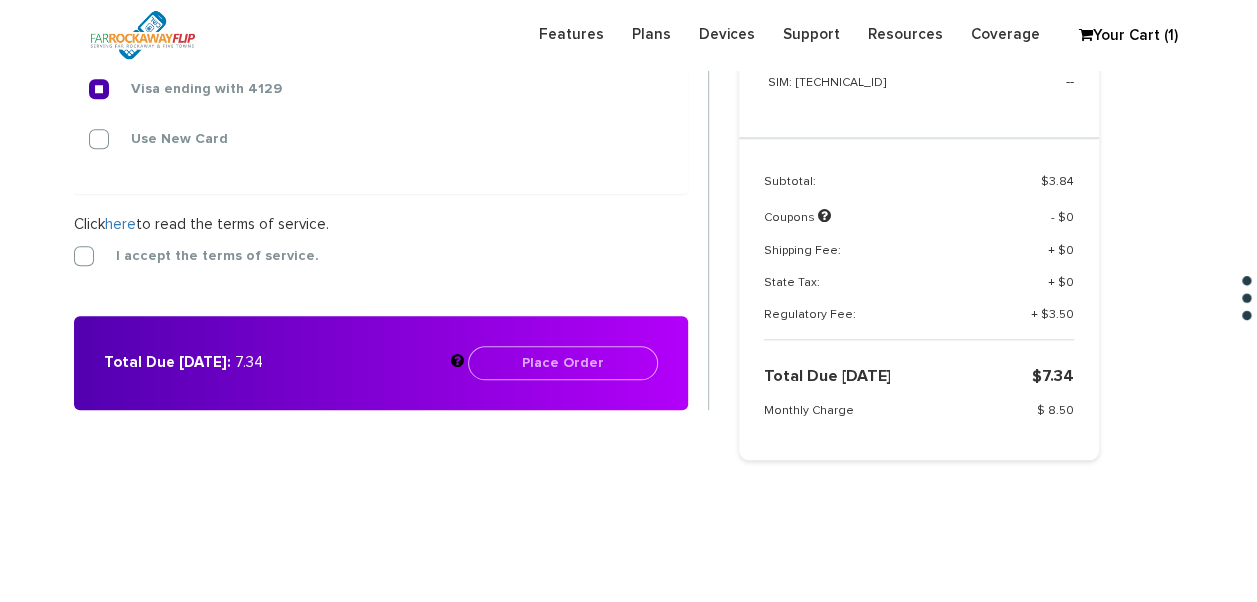 scroll, scrollTop: 918, scrollLeft: 0, axis: vertical 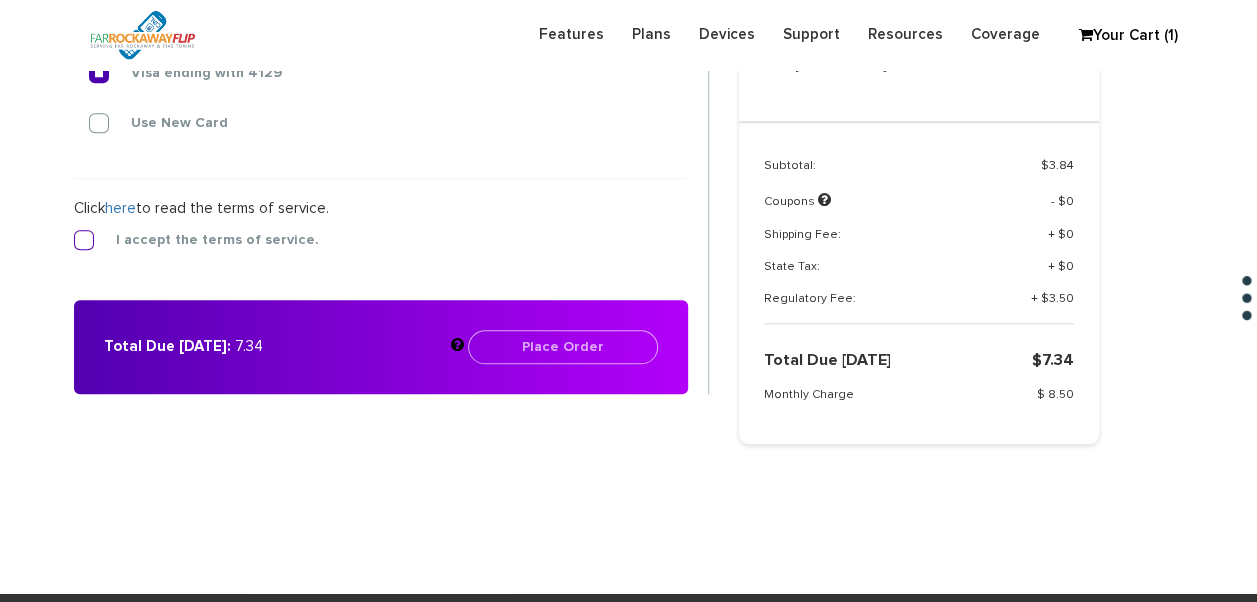 click on "I accept the terms of service." at bounding box center (202, 240) 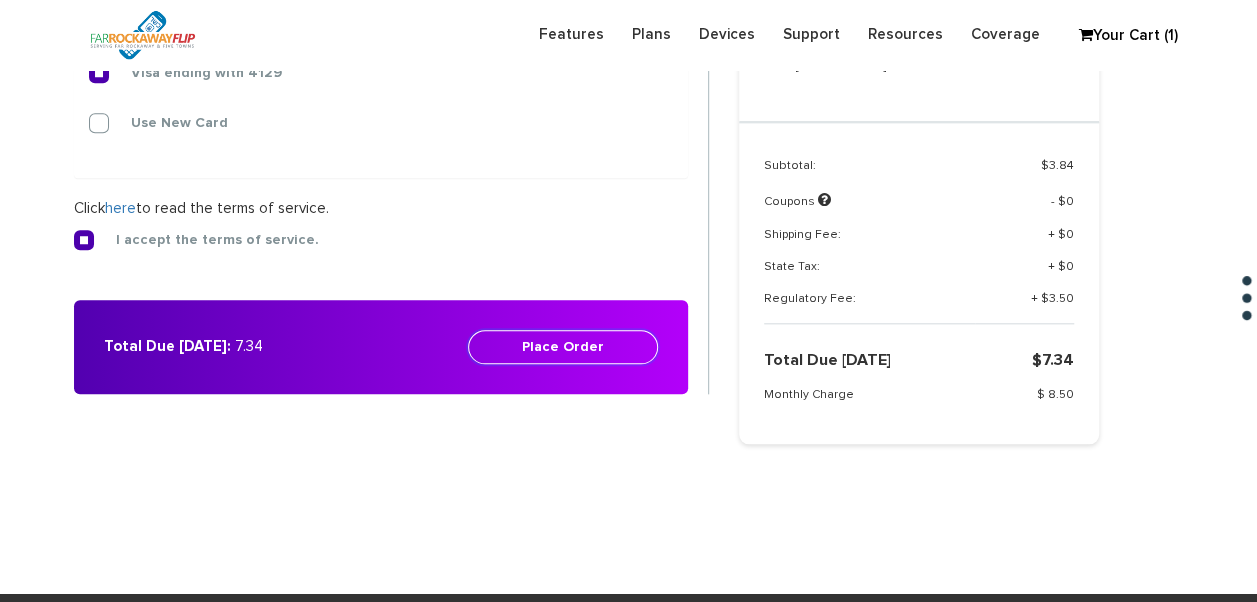 click on "Place Order" at bounding box center [563, 347] 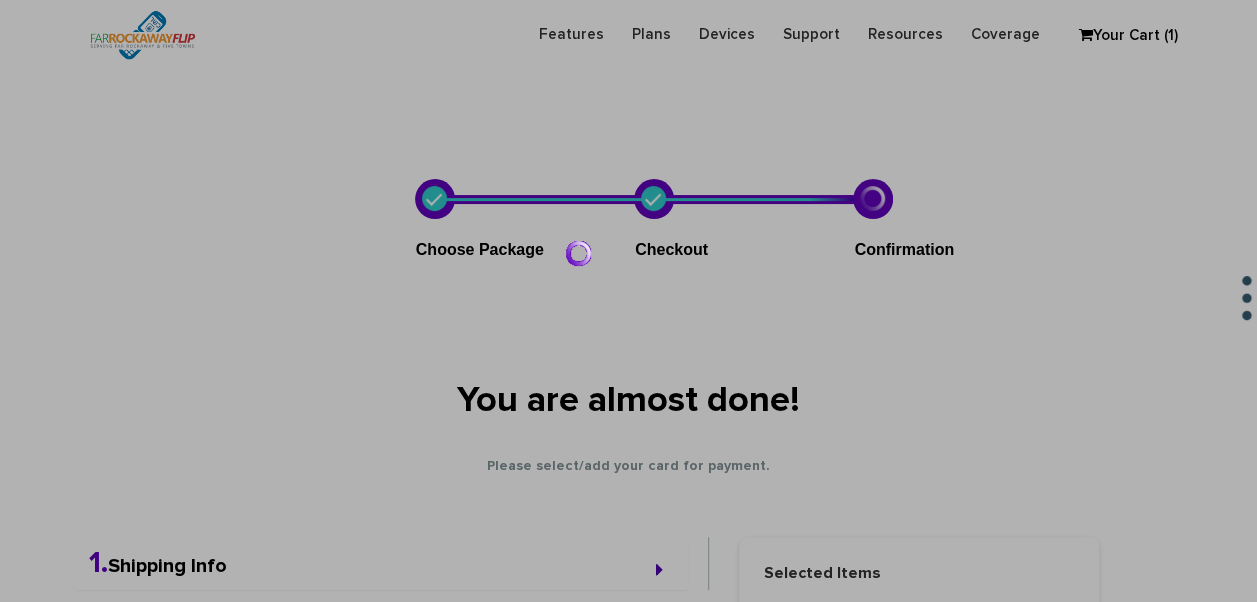 scroll, scrollTop: 8, scrollLeft: 0, axis: vertical 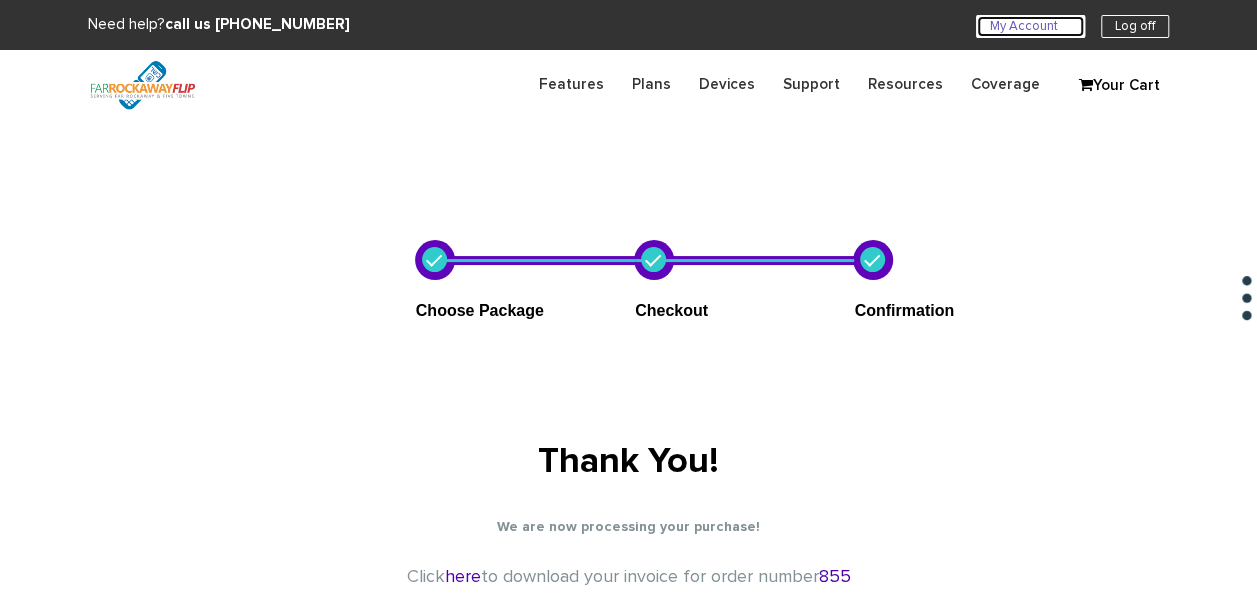 click on "My Account  U" at bounding box center [1030, 26] 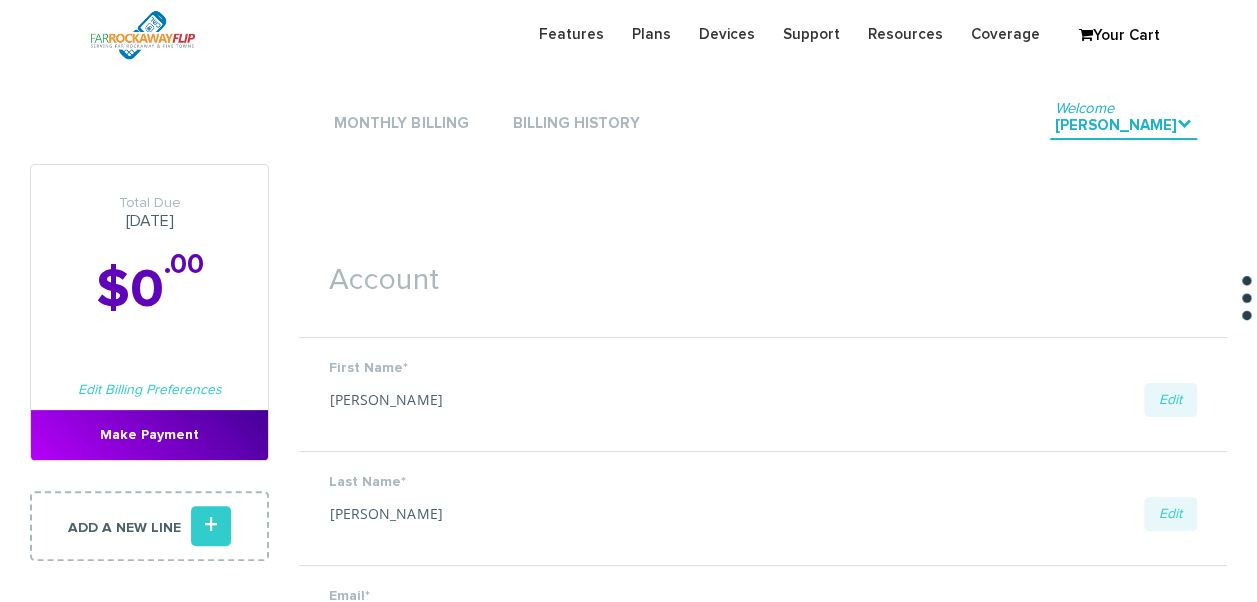 scroll, scrollTop: 0, scrollLeft: 0, axis: both 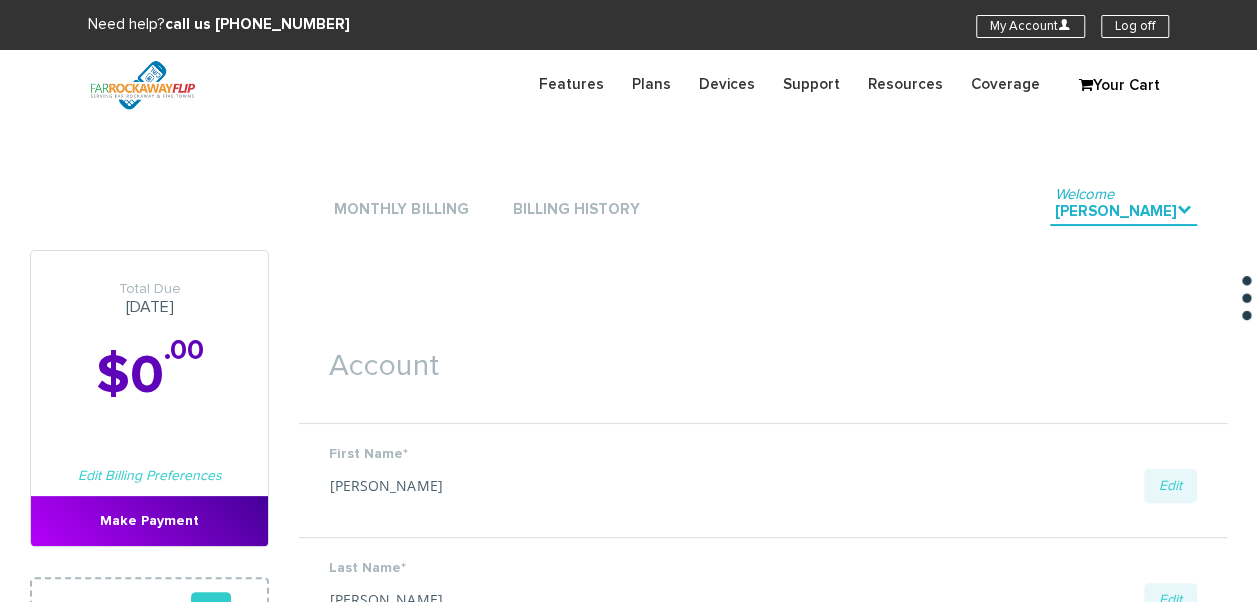 click on "Monthly Billing" at bounding box center (401, 210) 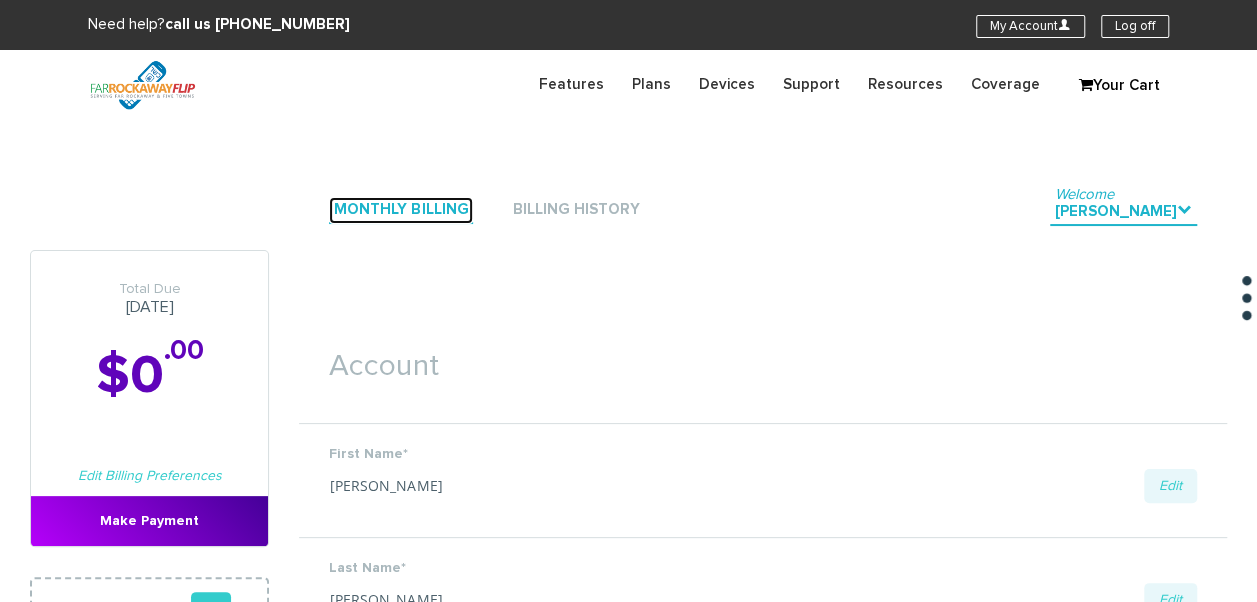 click on "Monthly Billing" at bounding box center (401, 210) 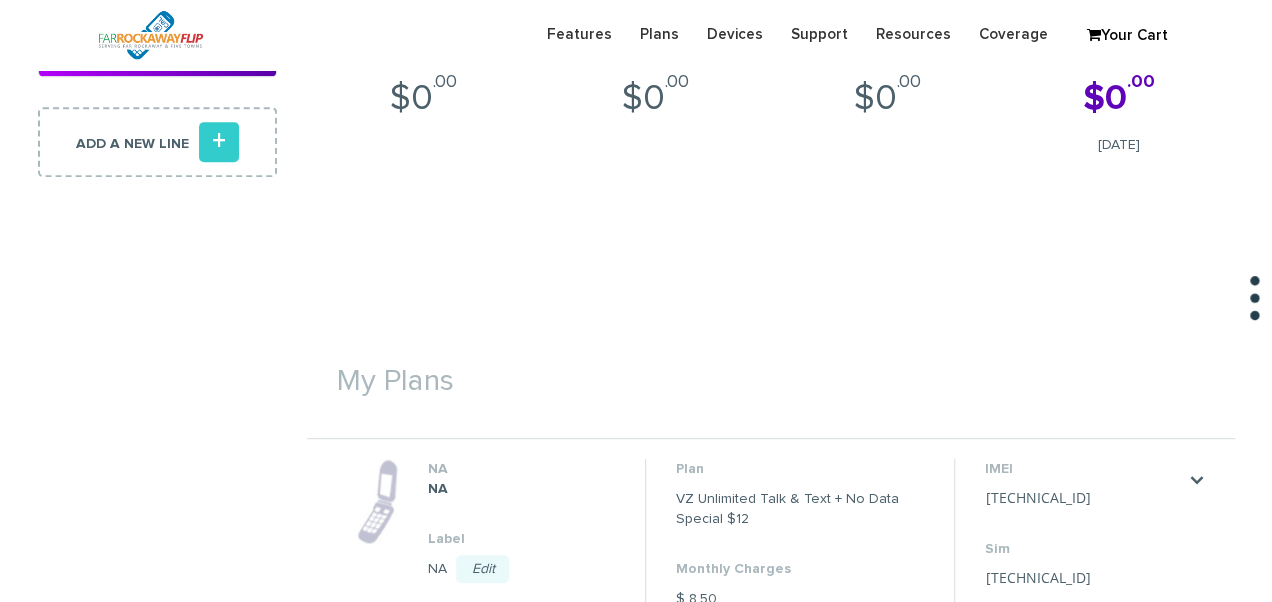scroll, scrollTop: 800, scrollLeft: 0, axis: vertical 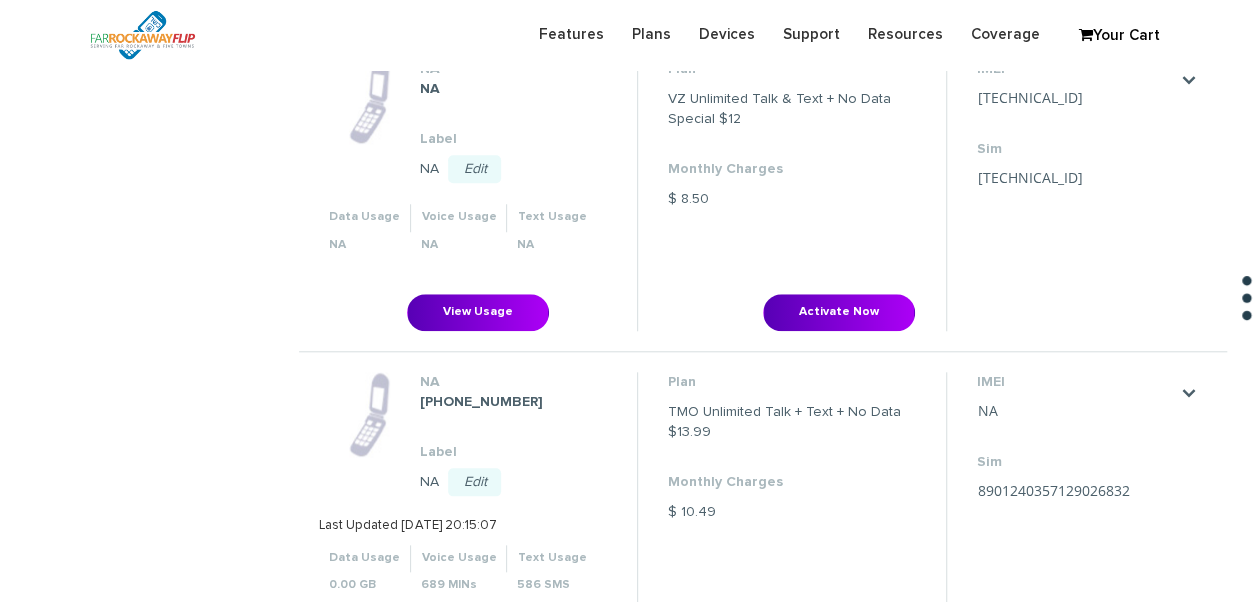 click on "Plan
VZ Unlimited Talk & Text + No Data Special $12
Monthly Charges
$ 8.50
Activate Now" at bounding box center (791, 194) 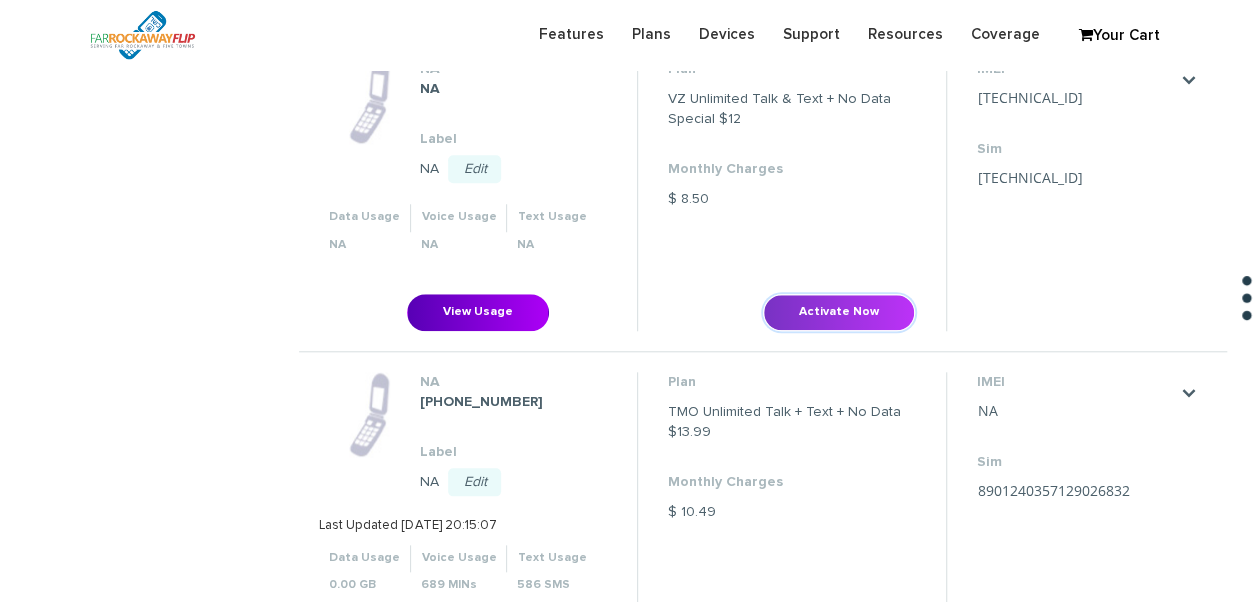 click on "Activate Now" at bounding box center [839, 312] 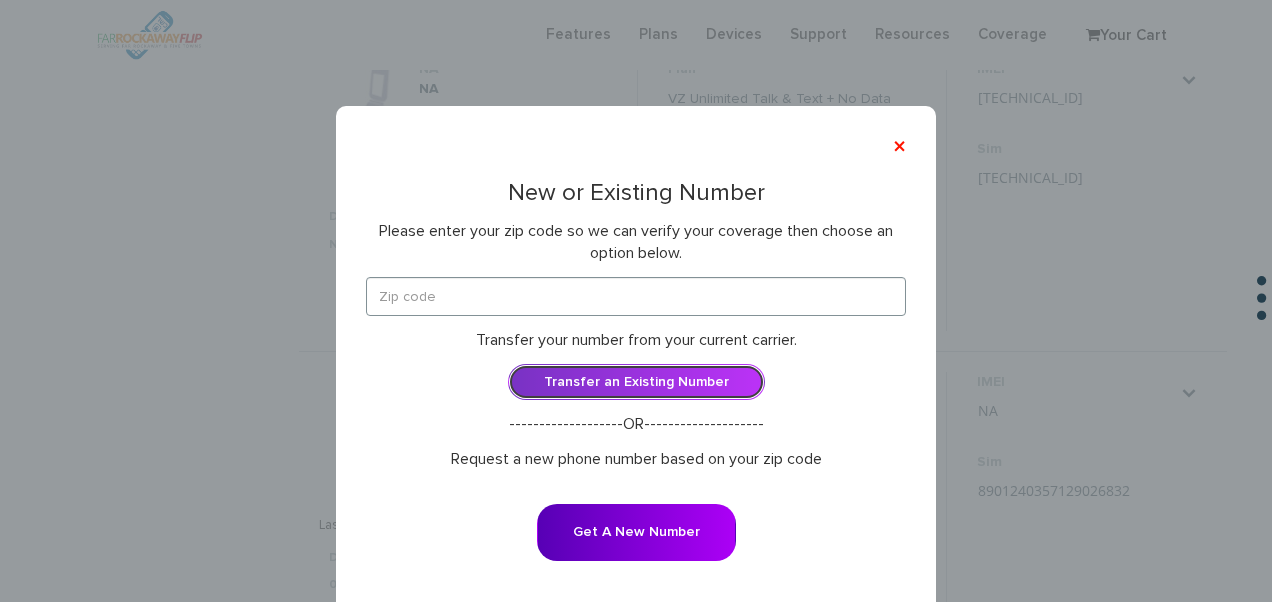 click on "Transfer an Existing  Number" at bounding box center [636, 382] 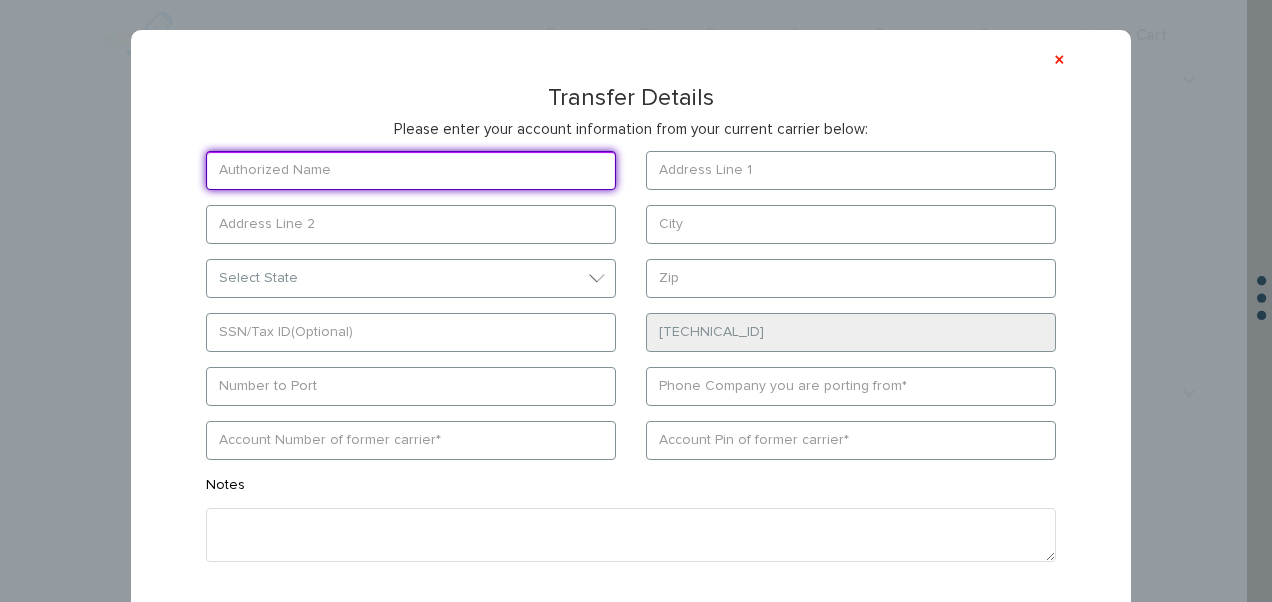 click at bounding box center (411, 170) 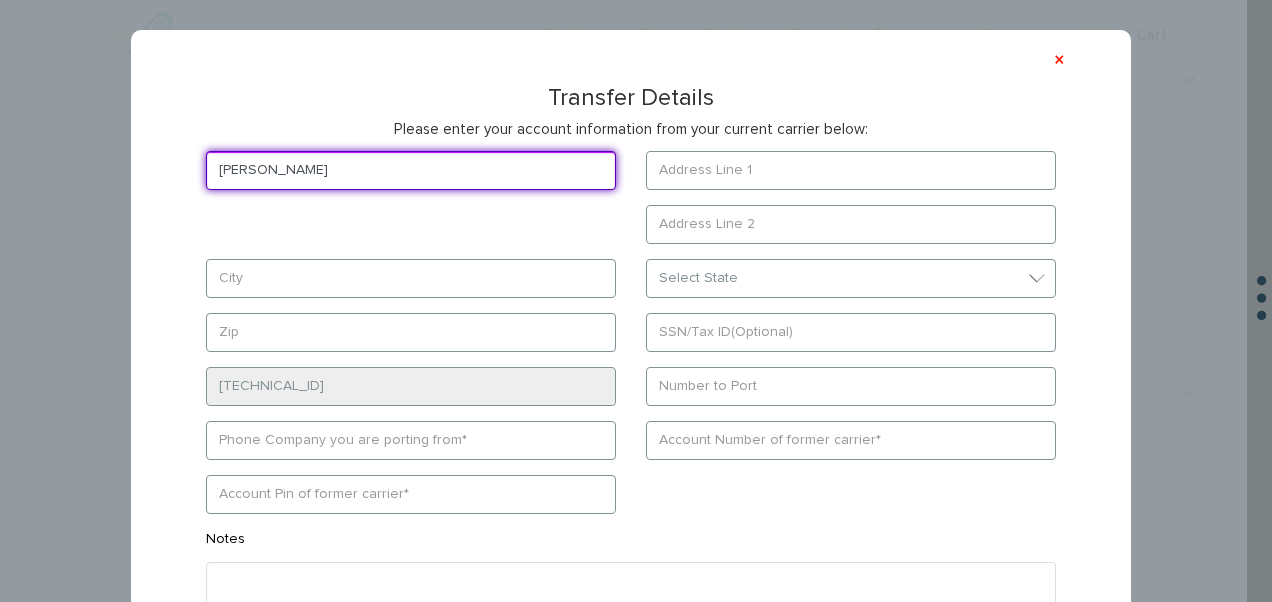 drag, startPoint x: 212, startPoint y: 168, endPoint x: 330, endPoint y: 177, distance: 118.34272 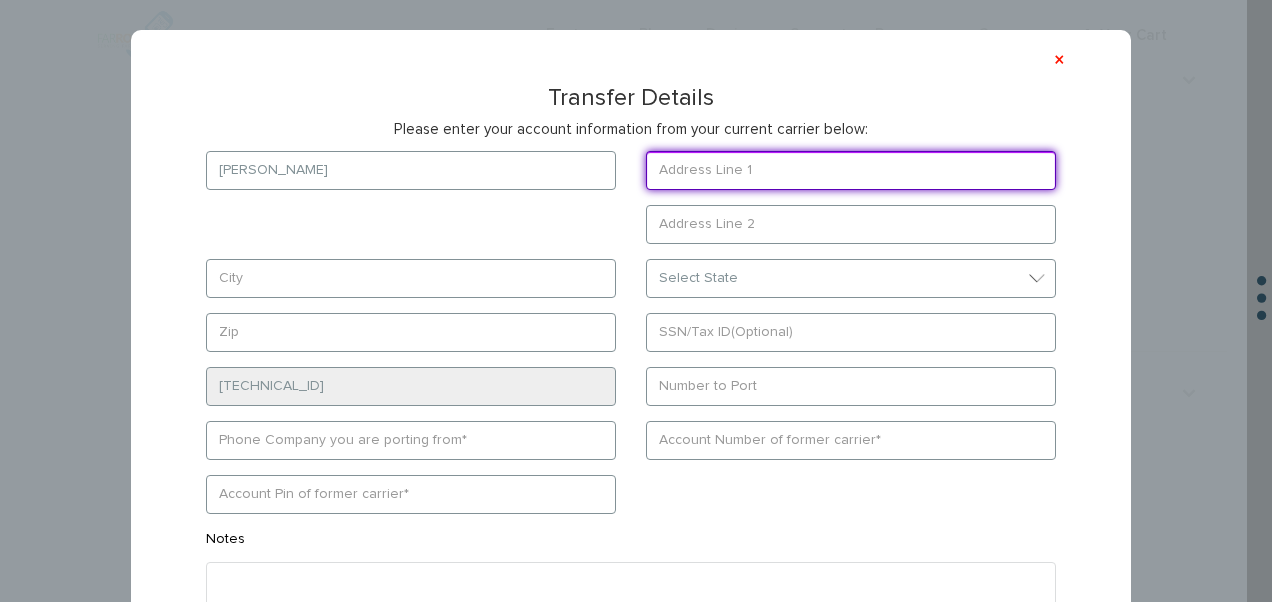 paste on "17 Beechwood dr" 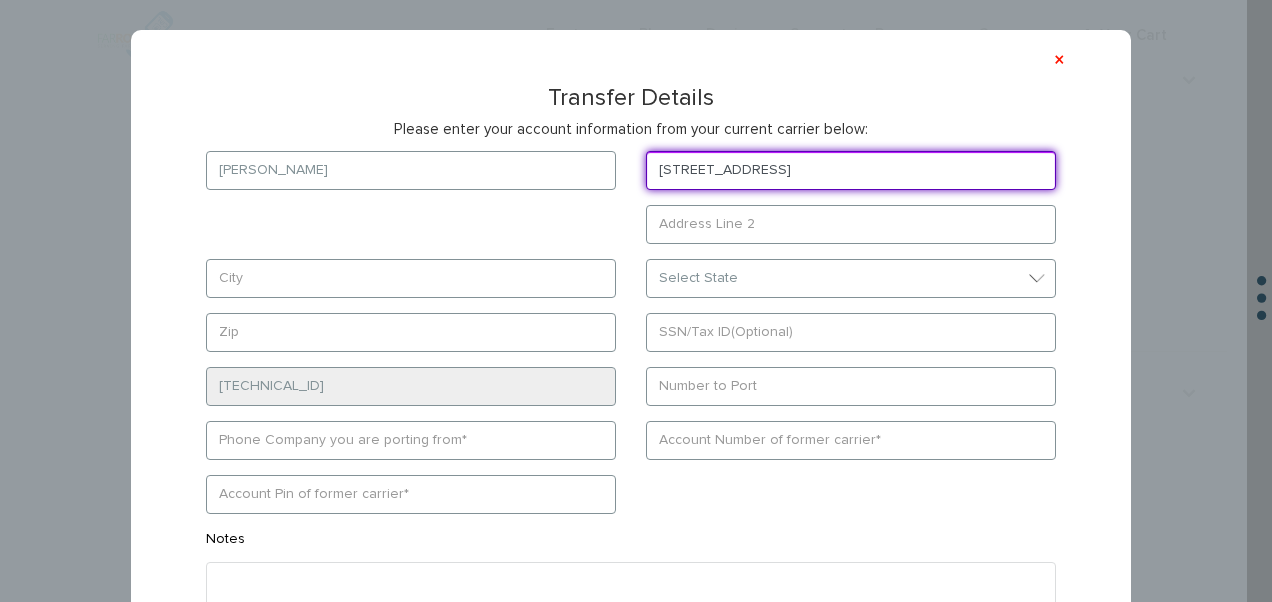 type on "17 Beechwood dr" 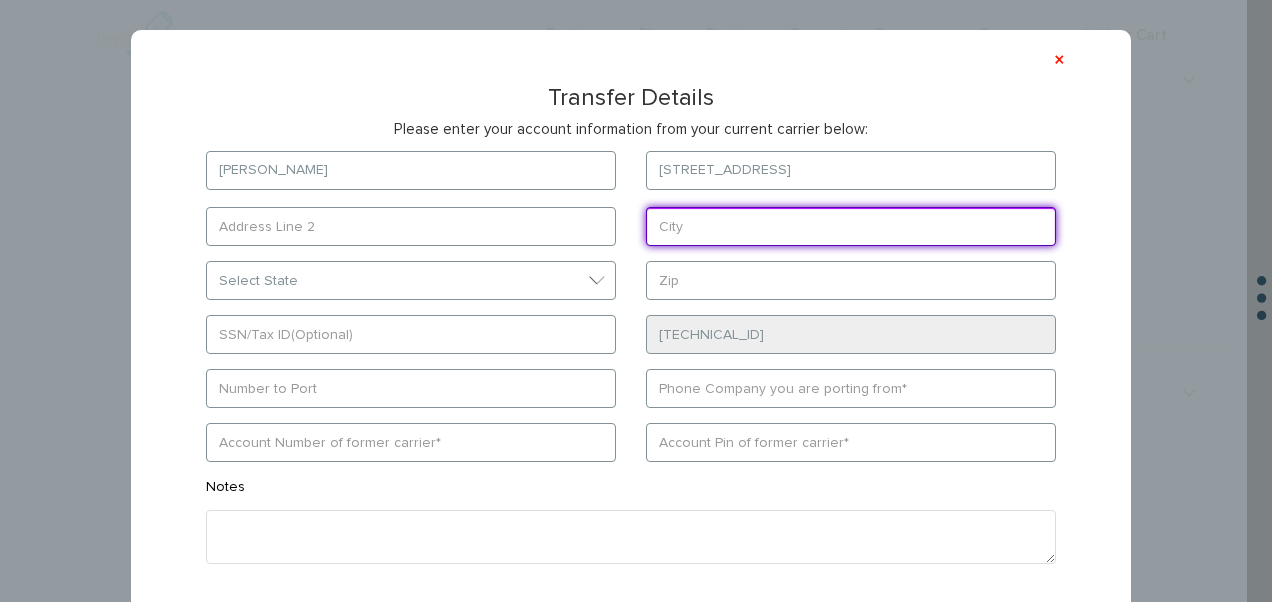 click on "yehuda stahler
17 Beechwood dr
Select State
District of Columbia
Alabama
Alaska
Arizona Arkansas California Colorado Connecticut Delaware Florida Iowa" at bounding box center [631, 402] 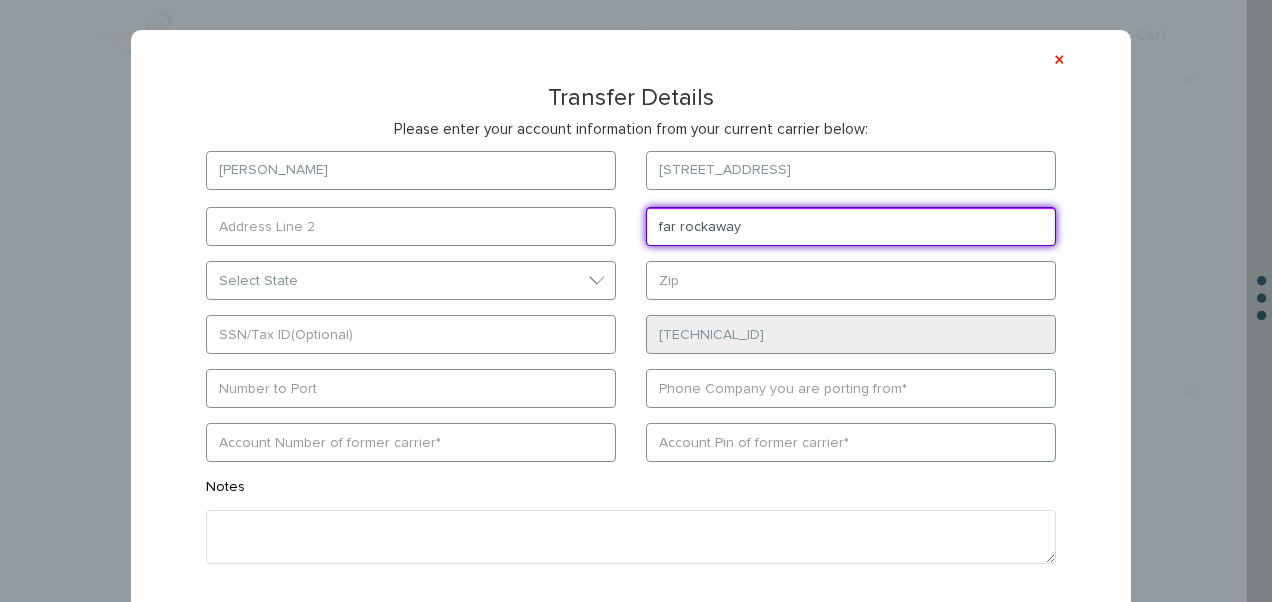 type on "Far Rockaway" 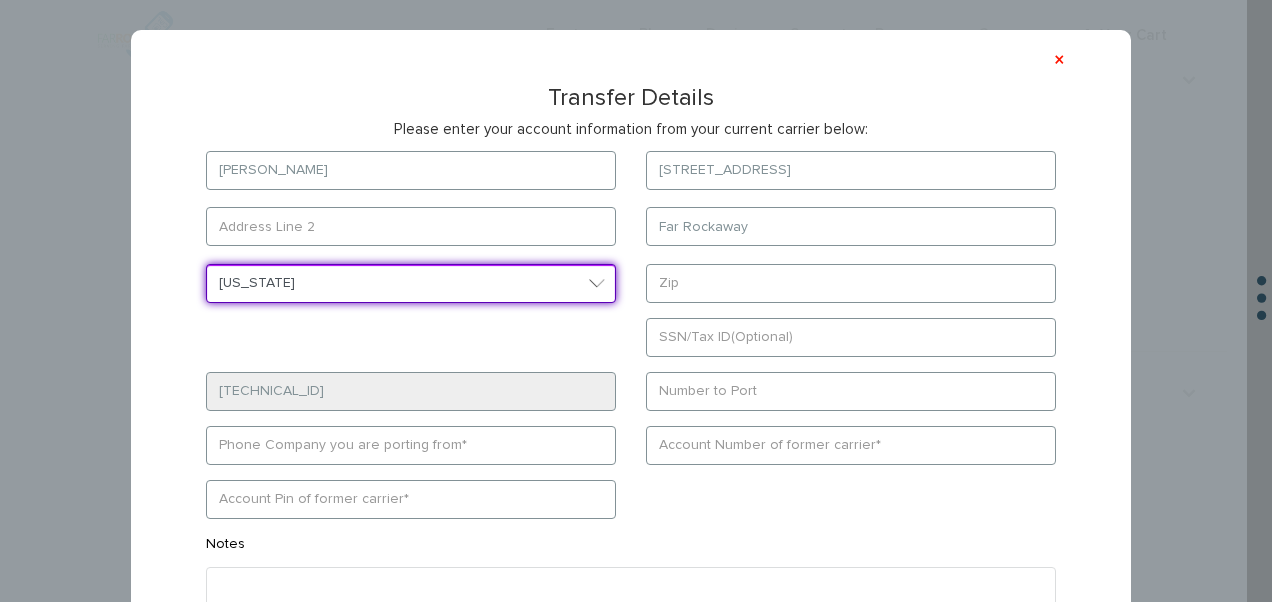 click on "Select State
District of Columbia
Alabama
Alaska
Arizona
Arkansas
California
Colorado
Connecticut
Delaware
Florida
Georgia
Hawaii Idaho Illinois Iowa" at bounding box center (411, 283) 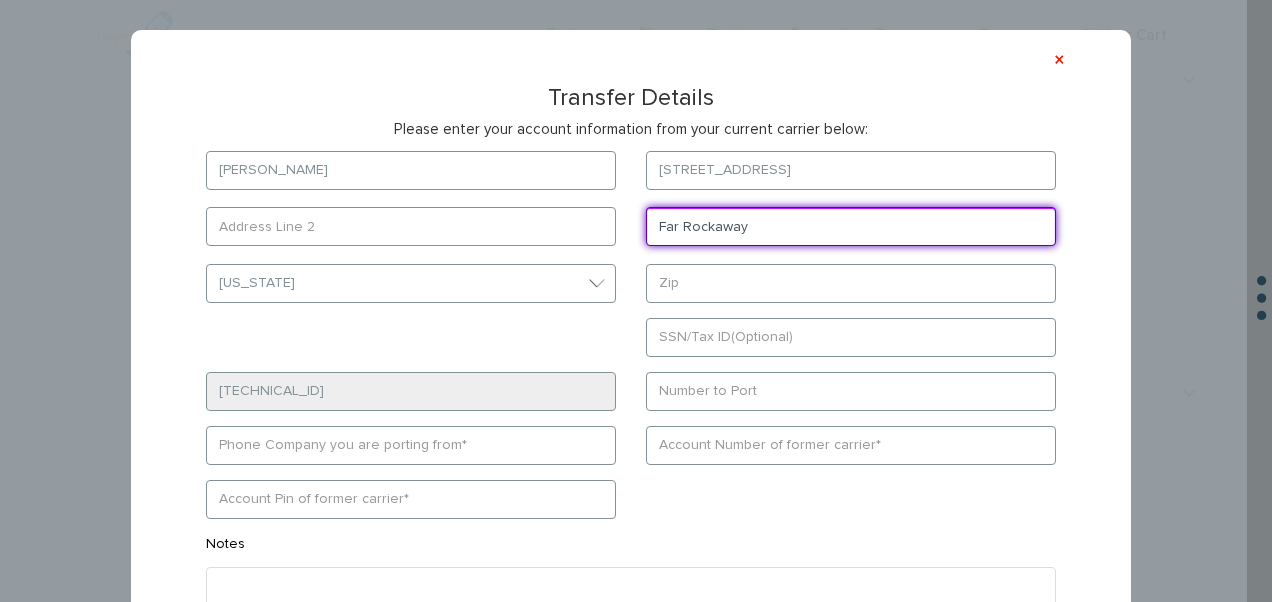 drag, startPoint x: 804, startPoint y: 222, endPoint x: 494, endPoint y: 219, distance: 310.01453 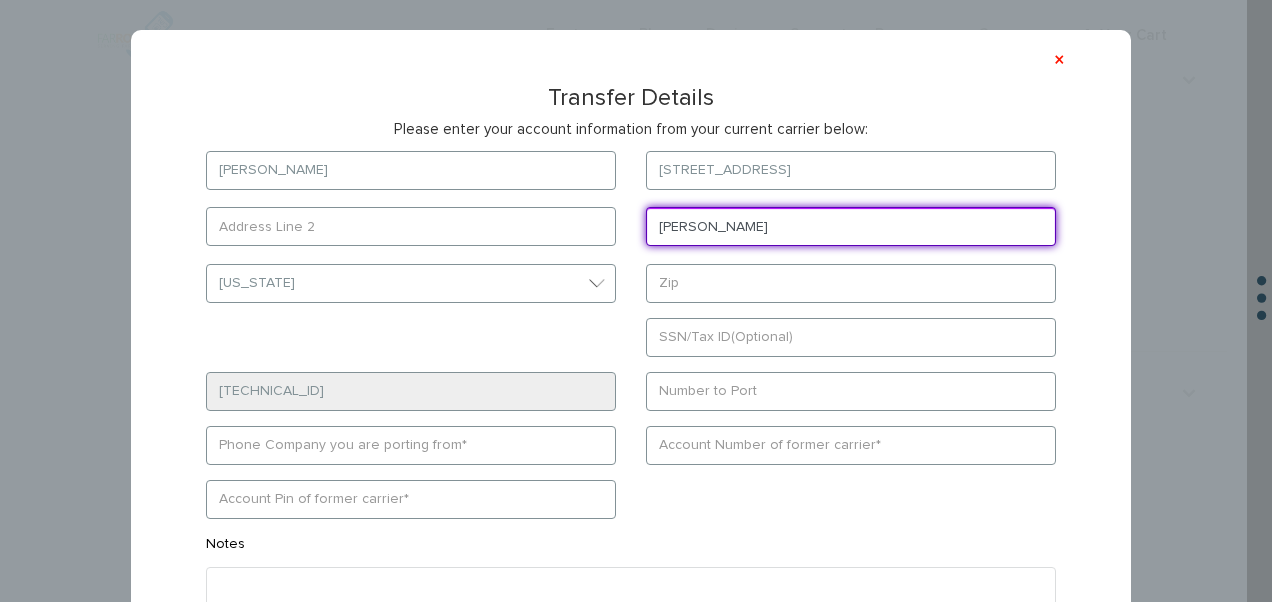 type on "lawrence" 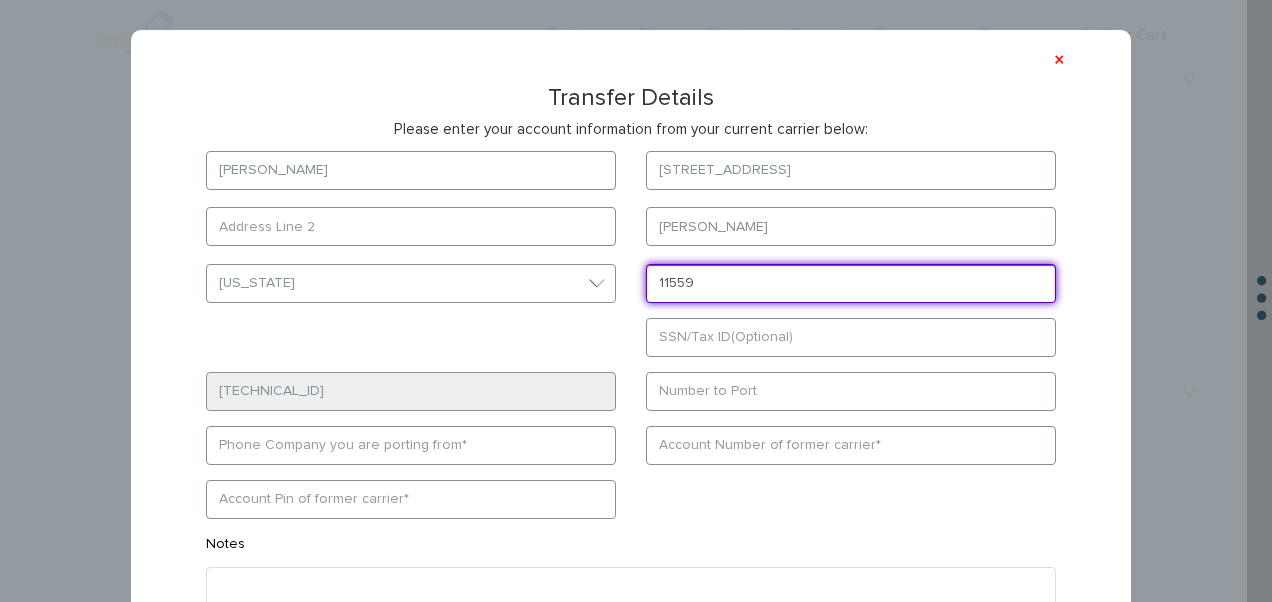 type on "11559" 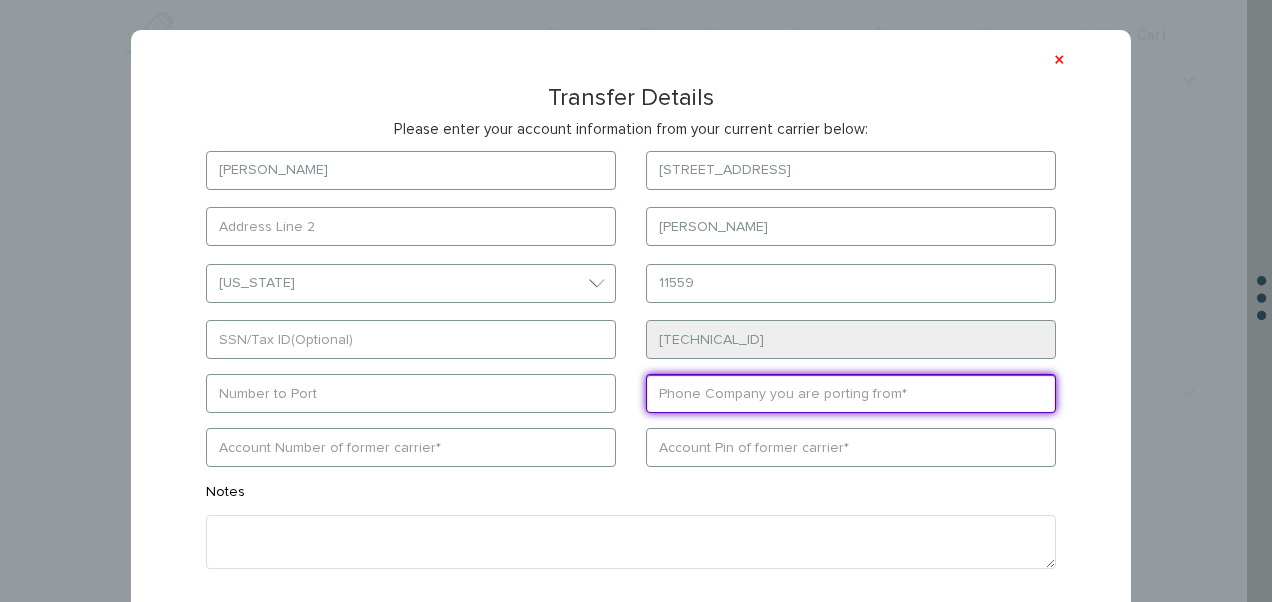 click on "yehuda stahler
17 Beechwood dr
lawrence
Select State
District of Columbia
Alabama
Alaska
Arizona Arkansas California Colorado Connecticut Delaware" at bounding box center (631, 404) 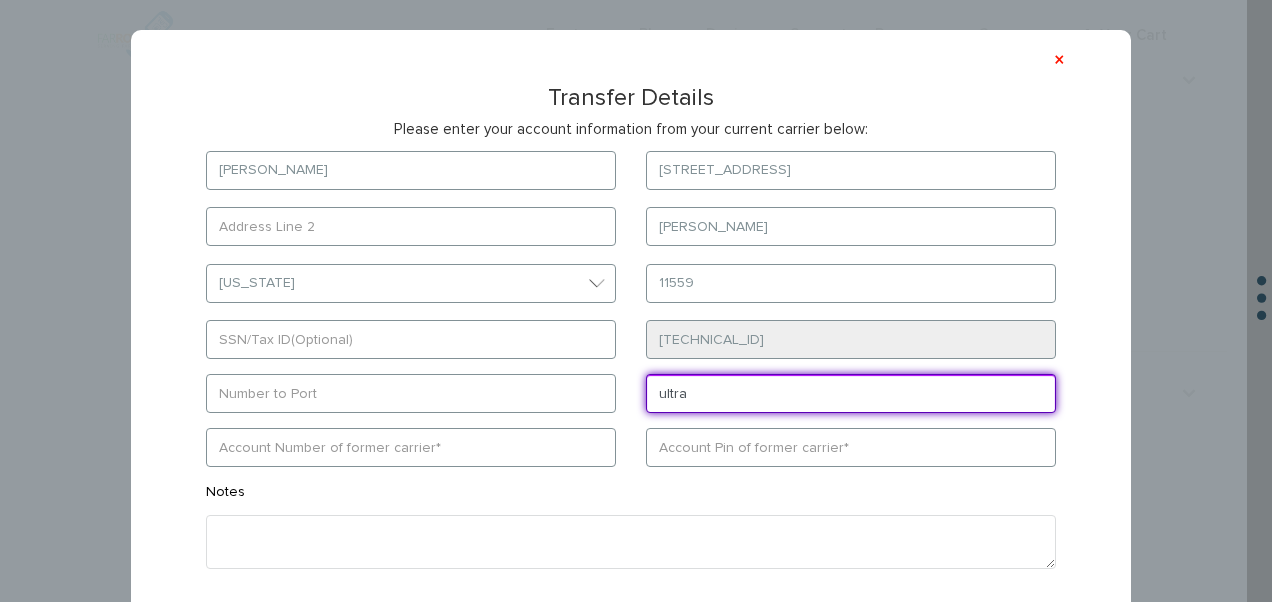 type on "Ultra Mobile" 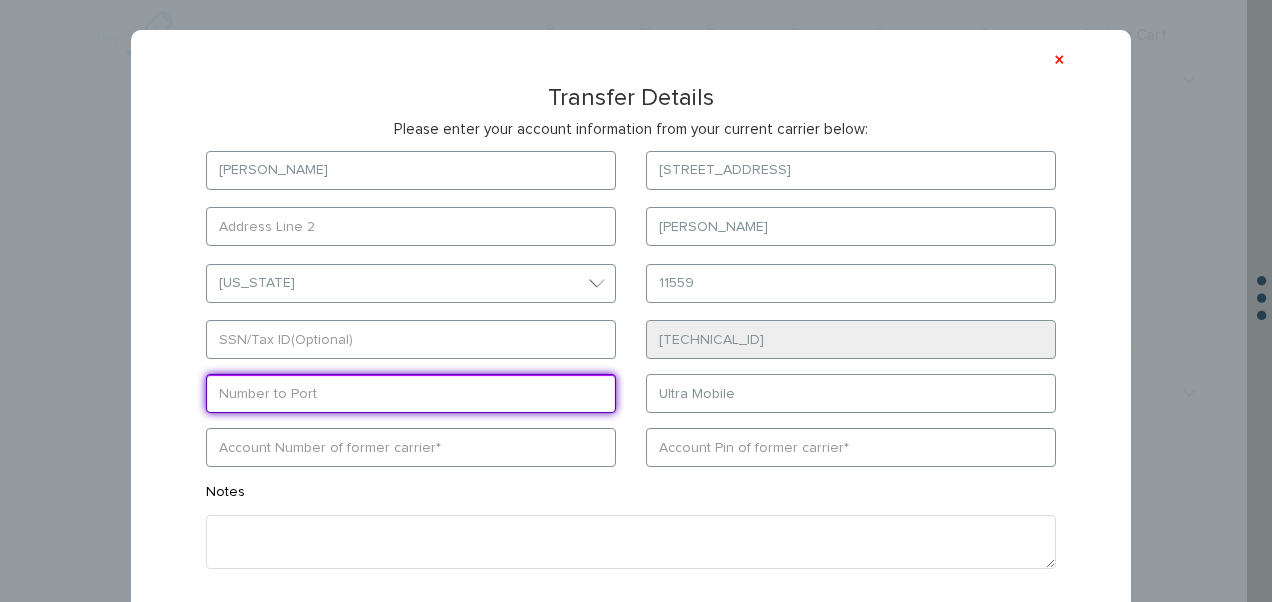 drag, startPoint x: 410, startPoint y: 408, endPoint x: 424, endPoint y: 396, distance: 18.439089 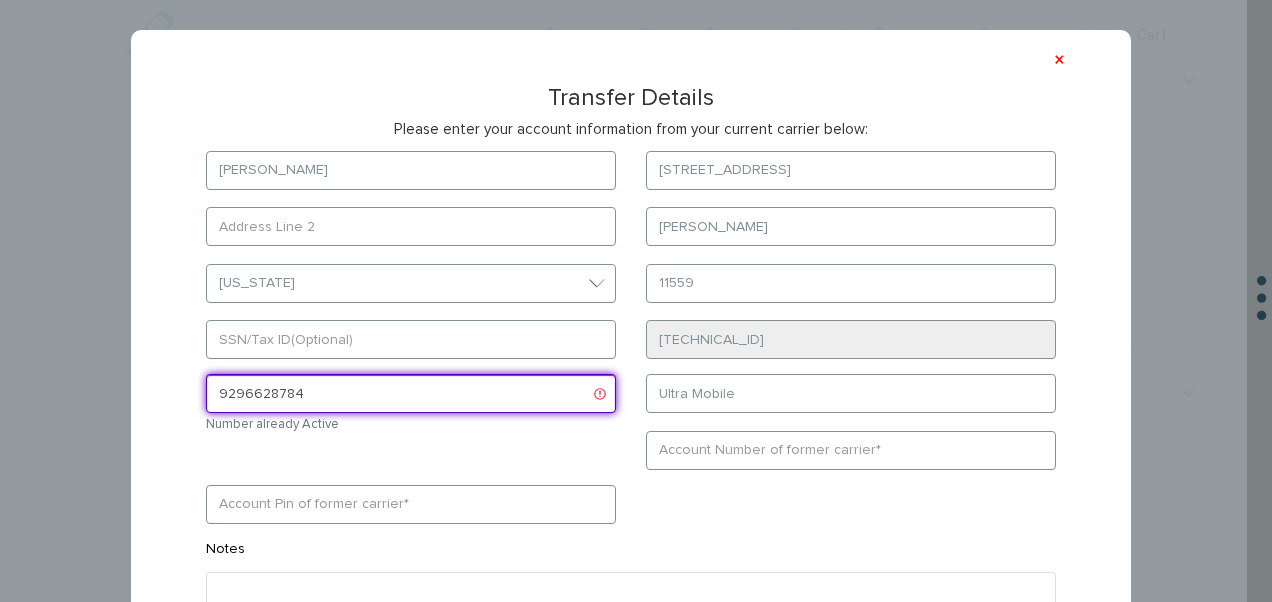 type on "9296628784" 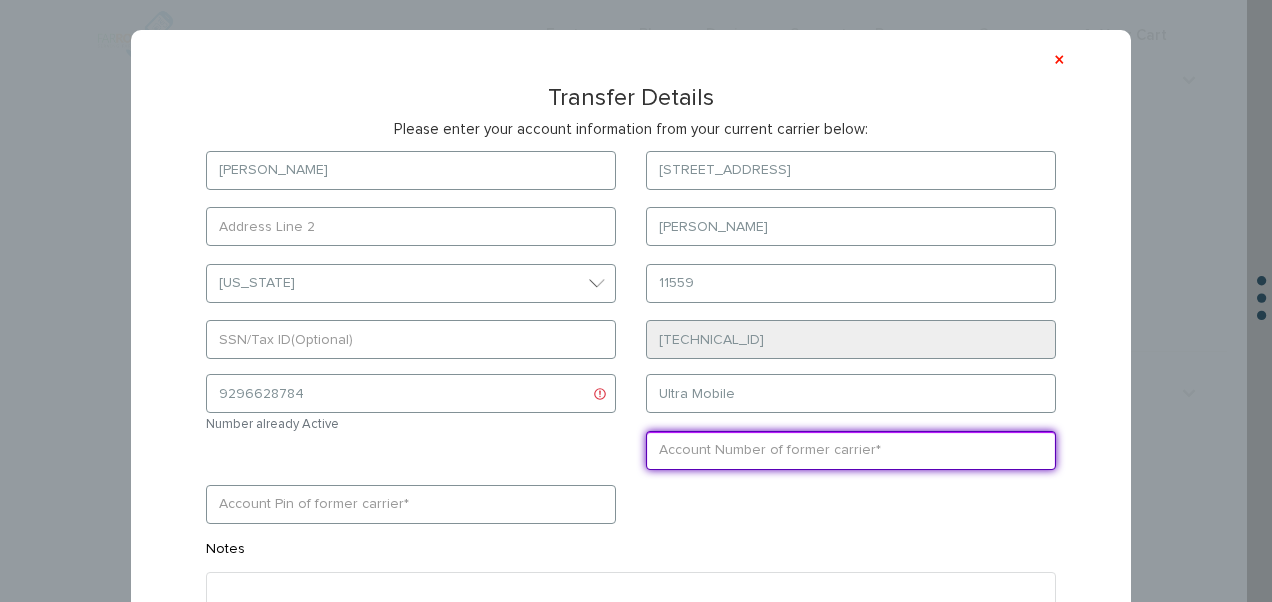 click at bounding box center [851, 450] 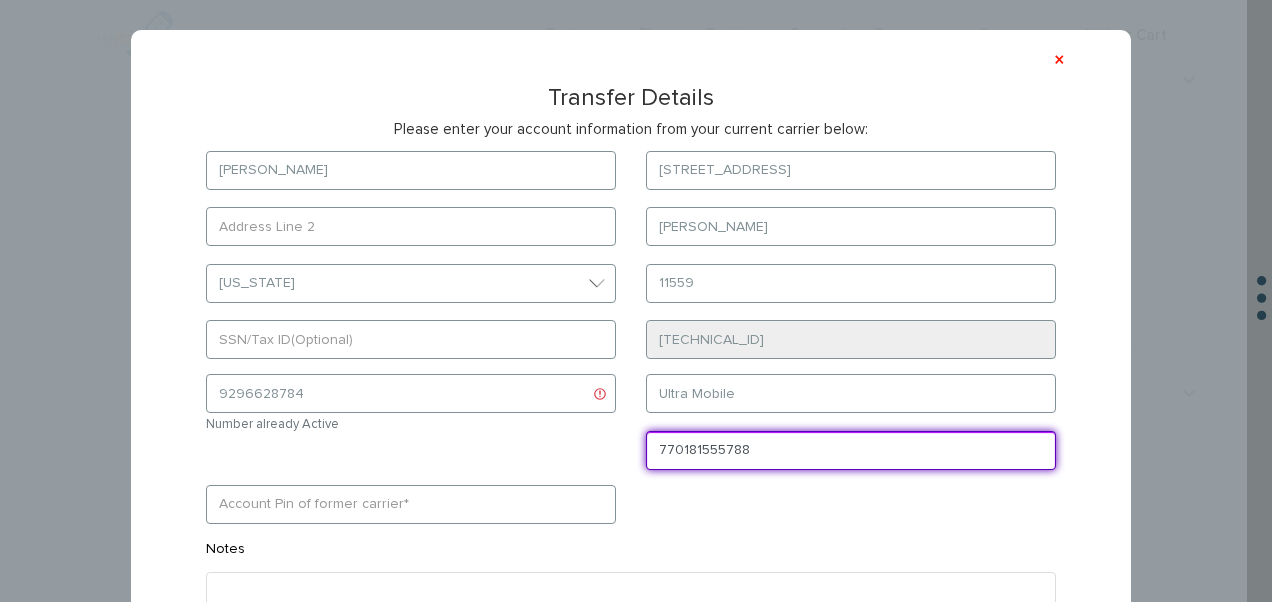 type on "770181555788" 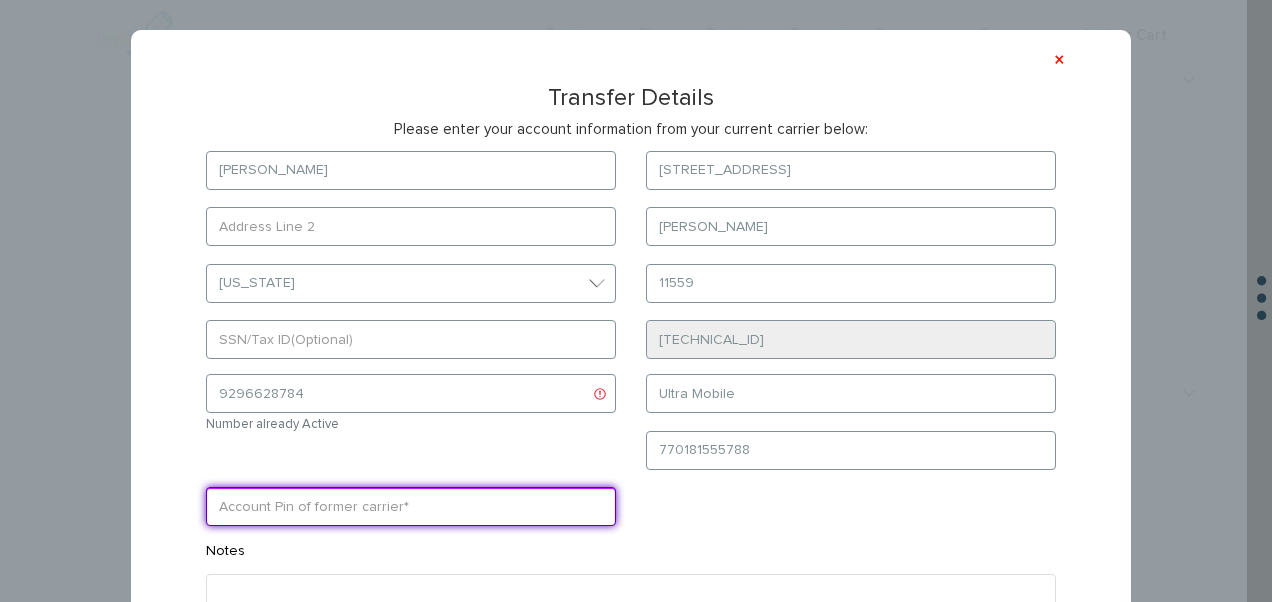 click at bounding box center [411, 506] 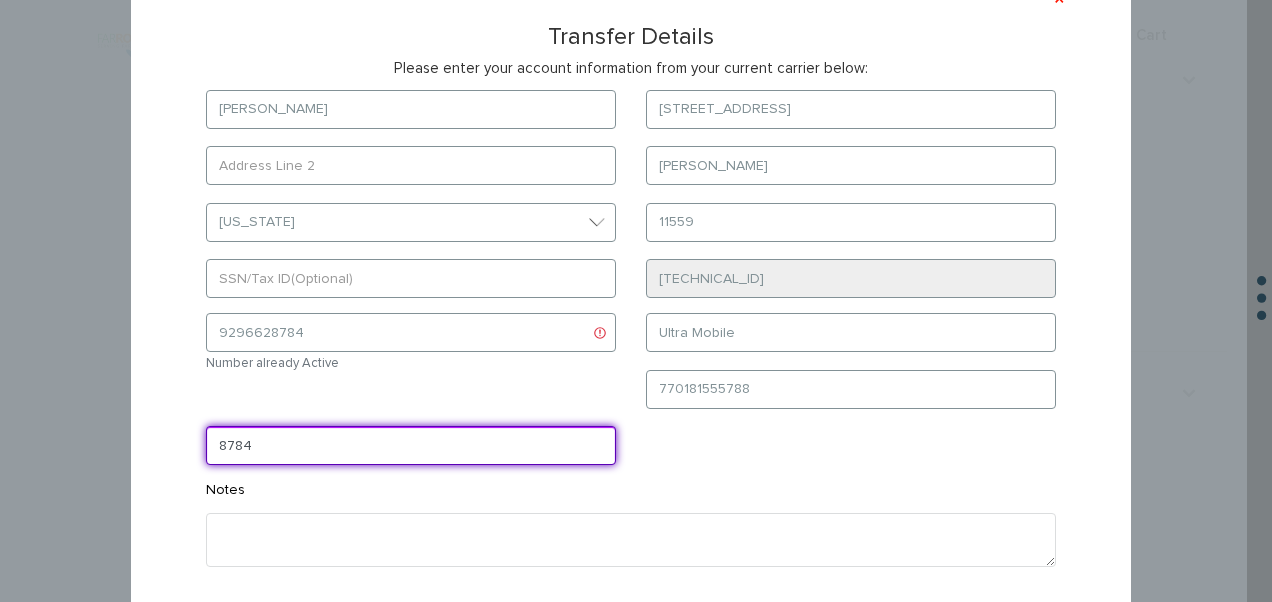 scroll, scrollTop: 198, scrollLeft: 0, axis: vertical 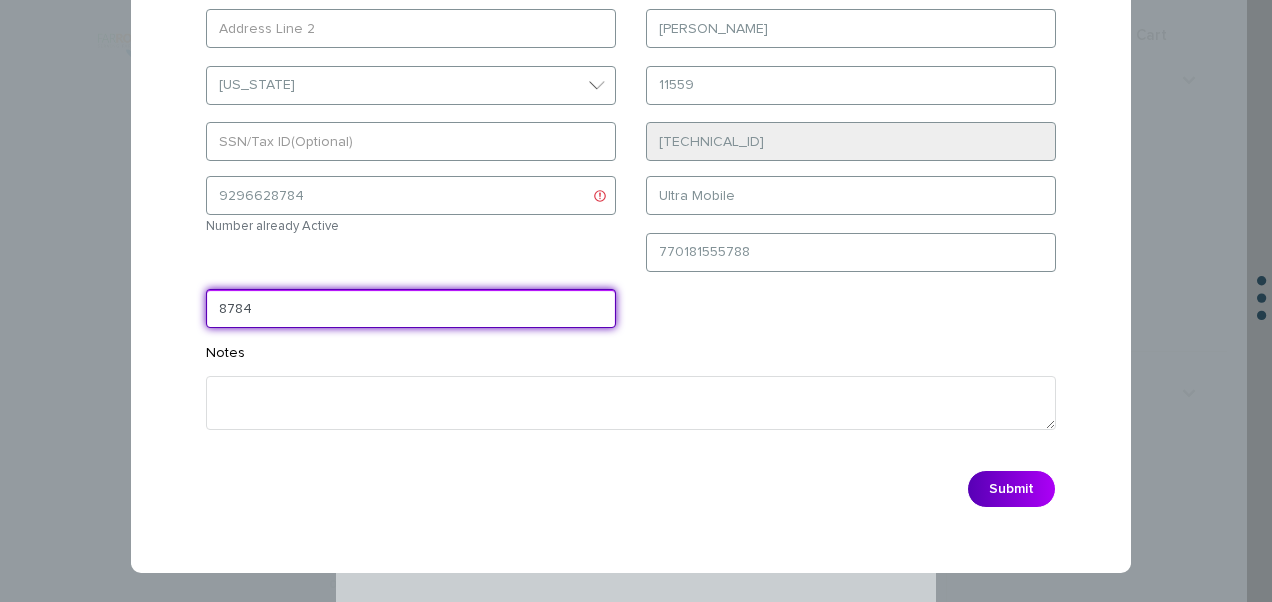 type on "8784" 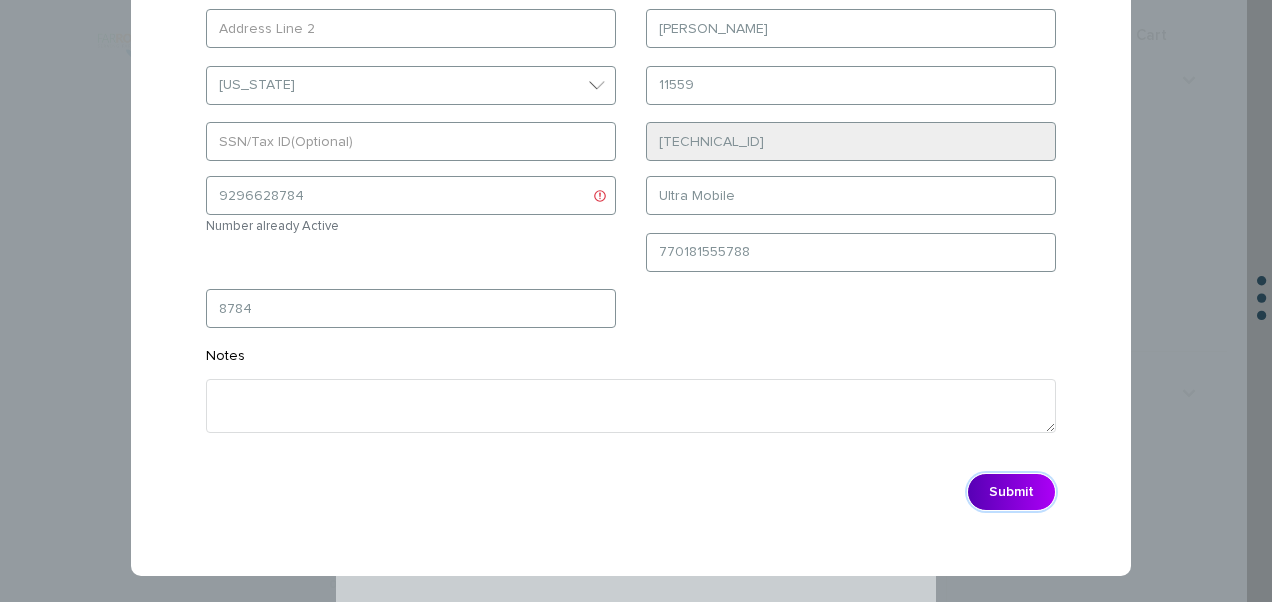 click on "Submit" at bounding box center [1011, 492] 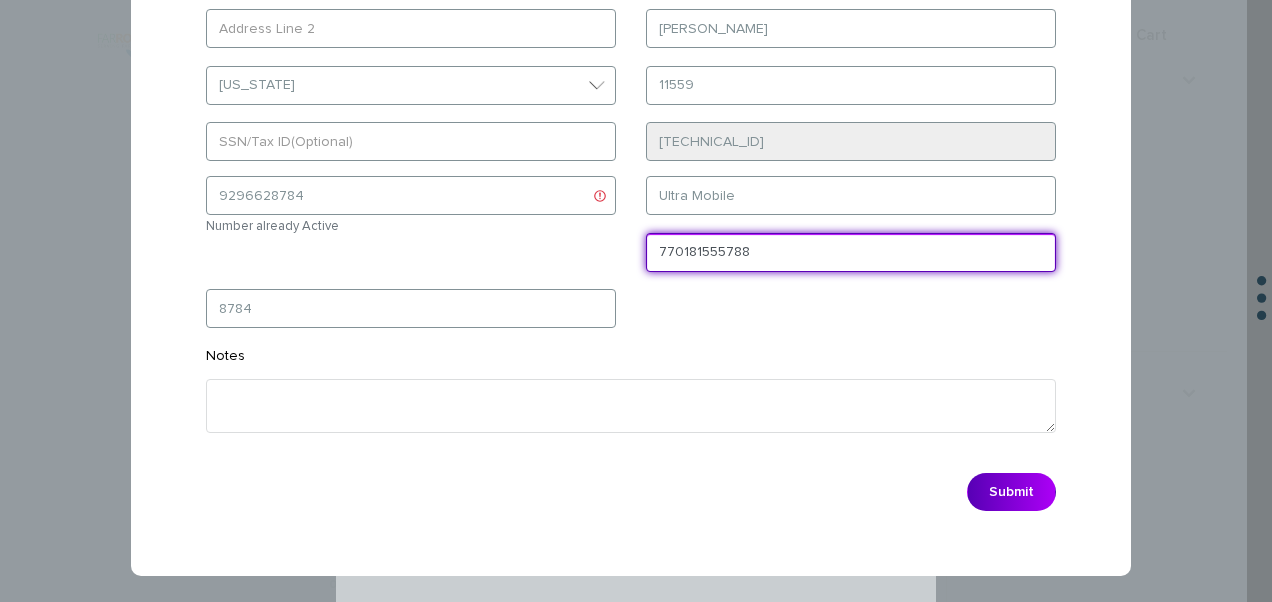 click on "770181555788" at bounding box center [851, 252] 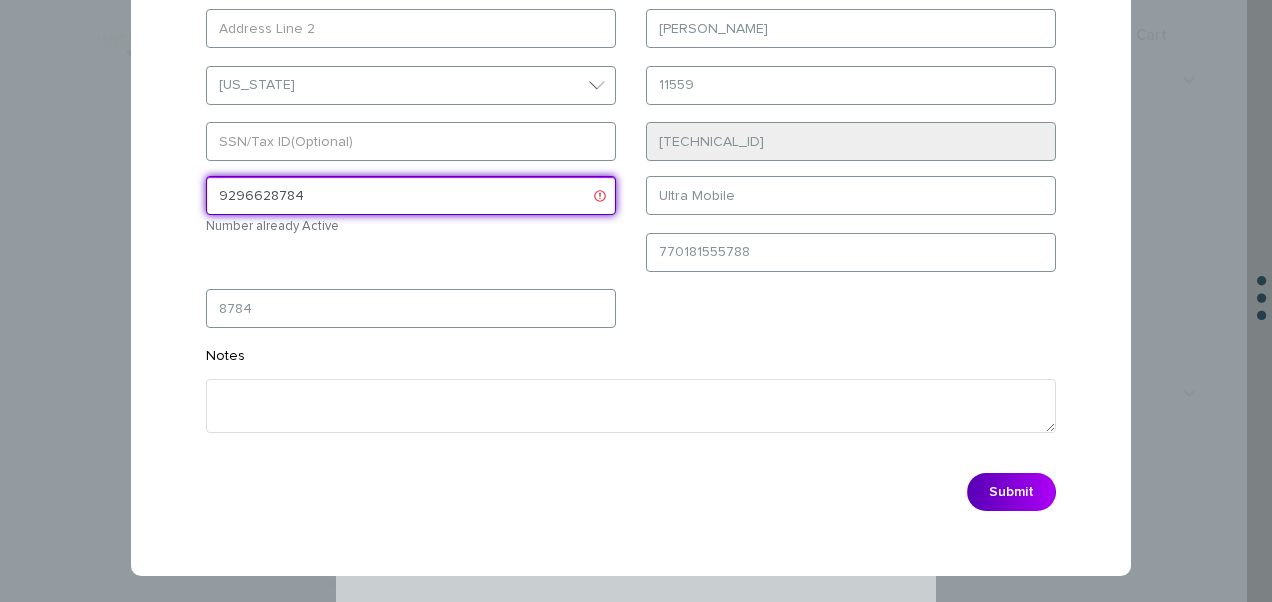 click on "9296628784" at bounding box center [411, 195] 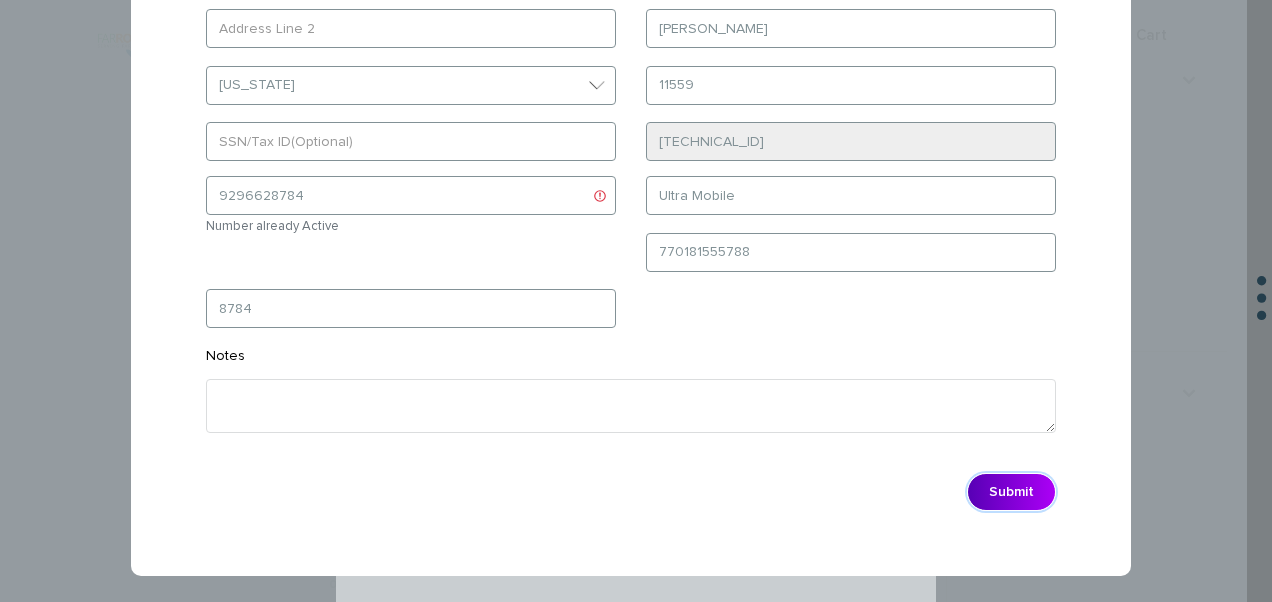 click on "Submit" at bounding box center (1011, 492) 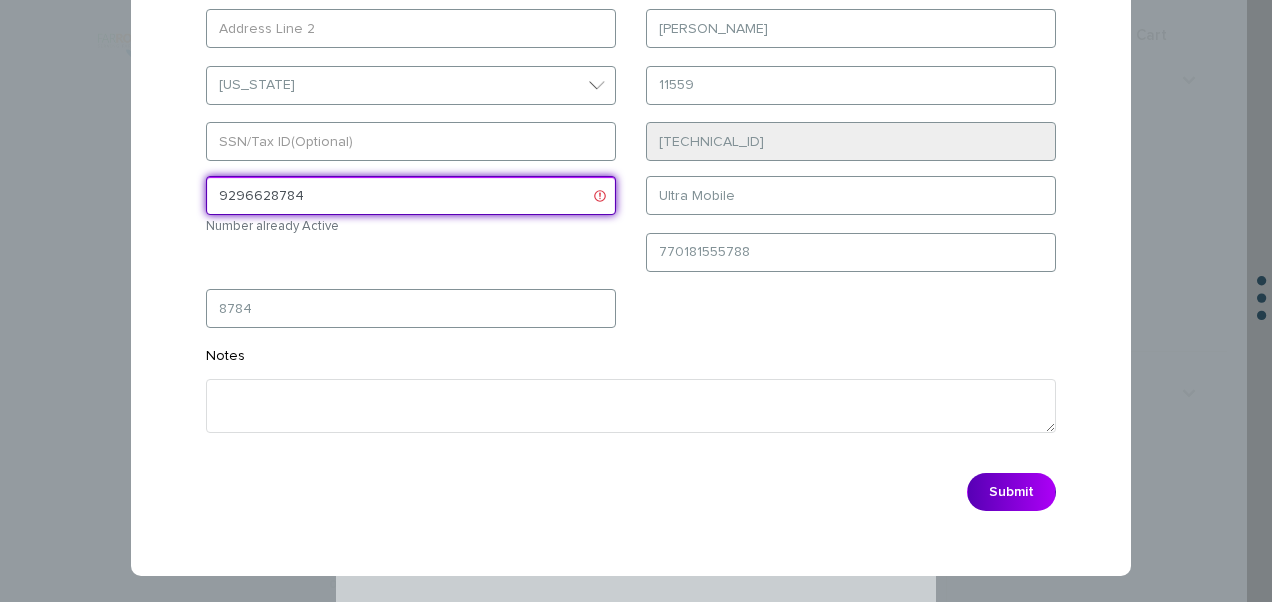 click on "9296628784" at bounding box center [411, 195] 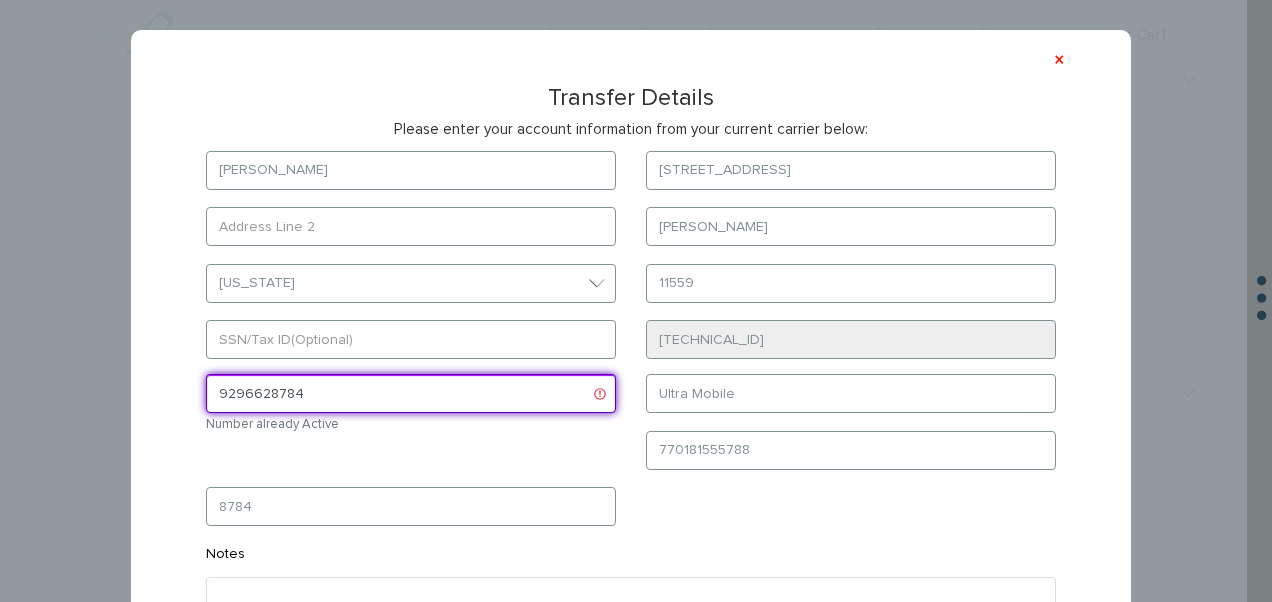scroll, scrollTop: 100, scrollLeft: 0, axis: vertical 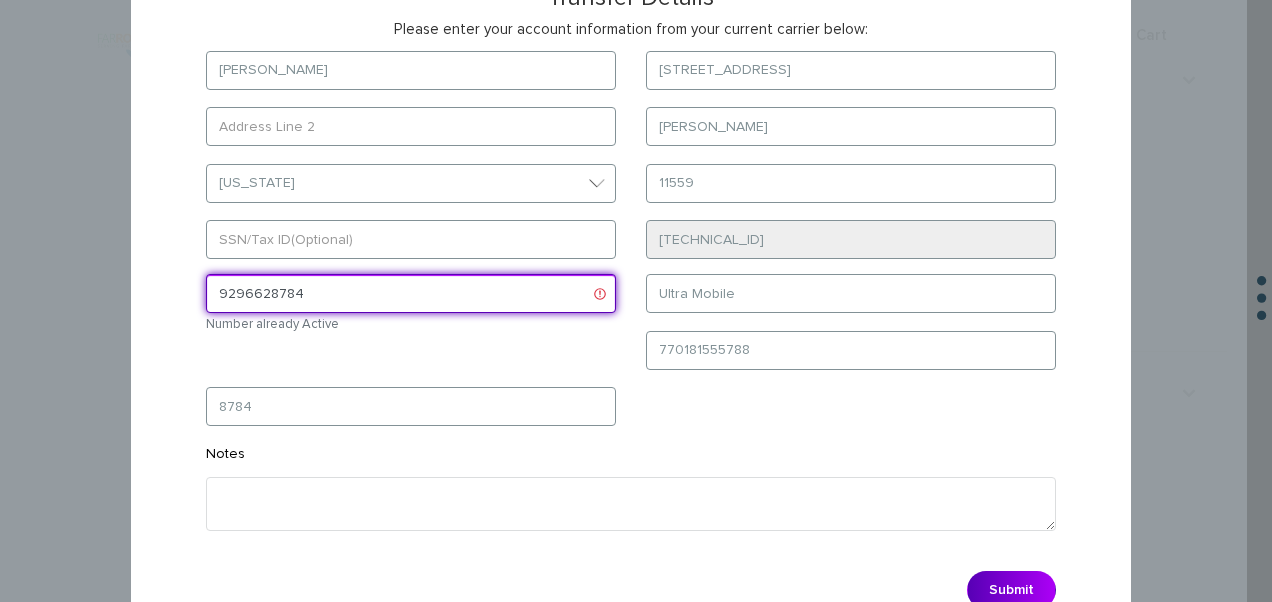 click on "9296628784" at bounding box center (411, 293) 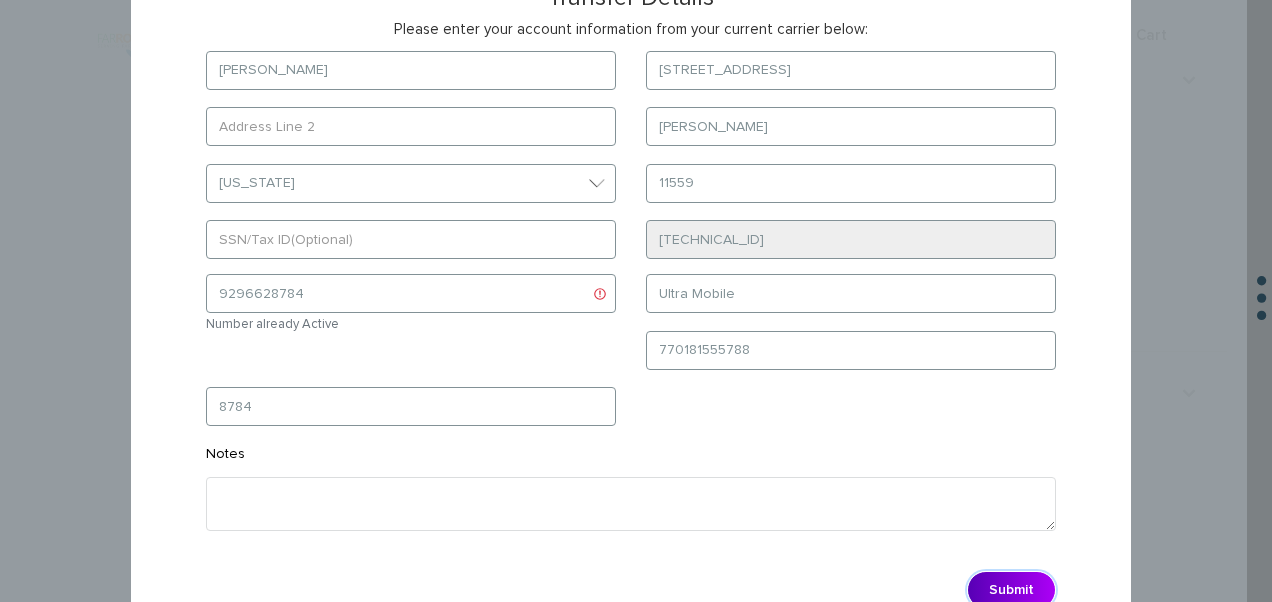 click on "Submit" at bounding box center [1011, 590] 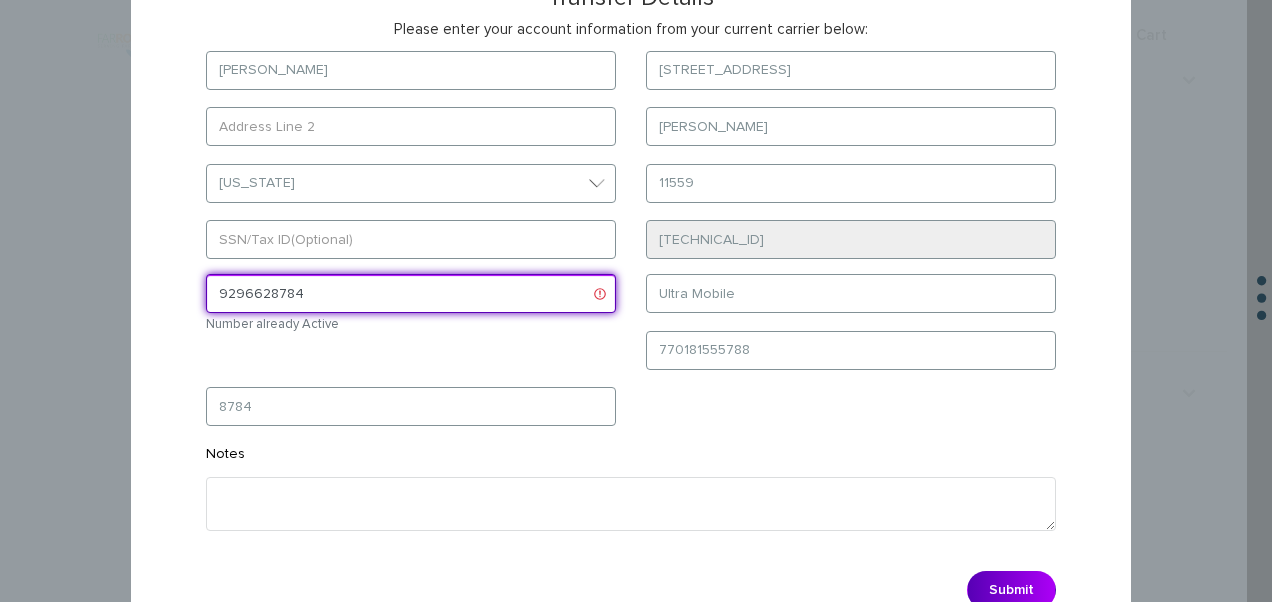 click on "9296628784" at bounding box center [411, 293] 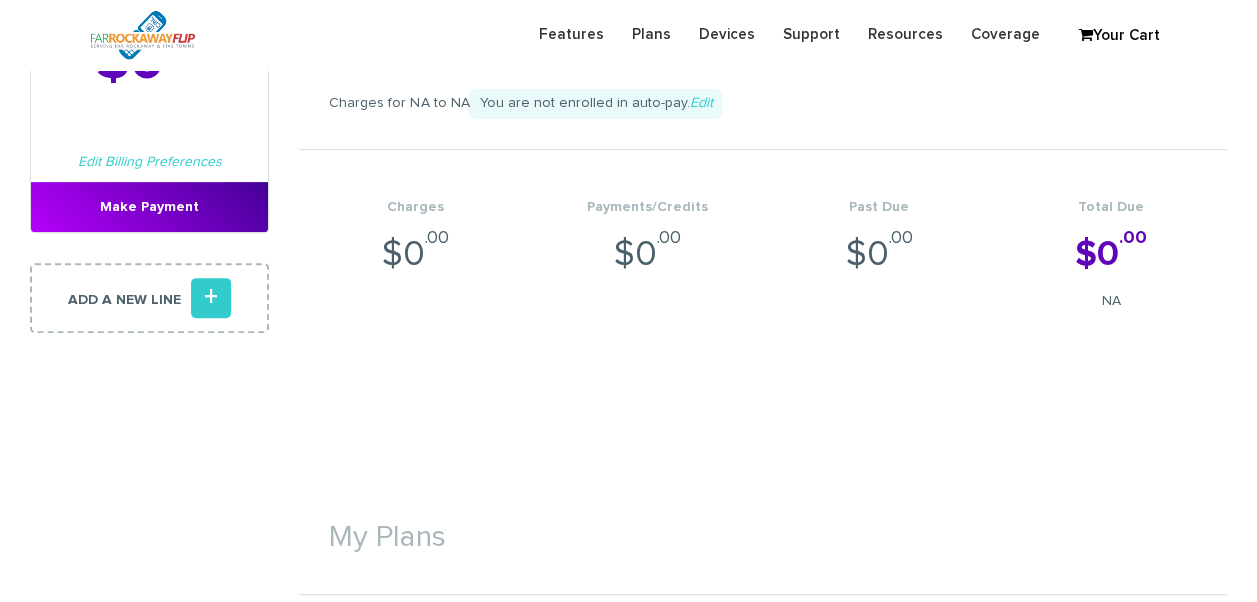 scroll, scrollTop: 200, scrollLeft: 0, axis: vertical 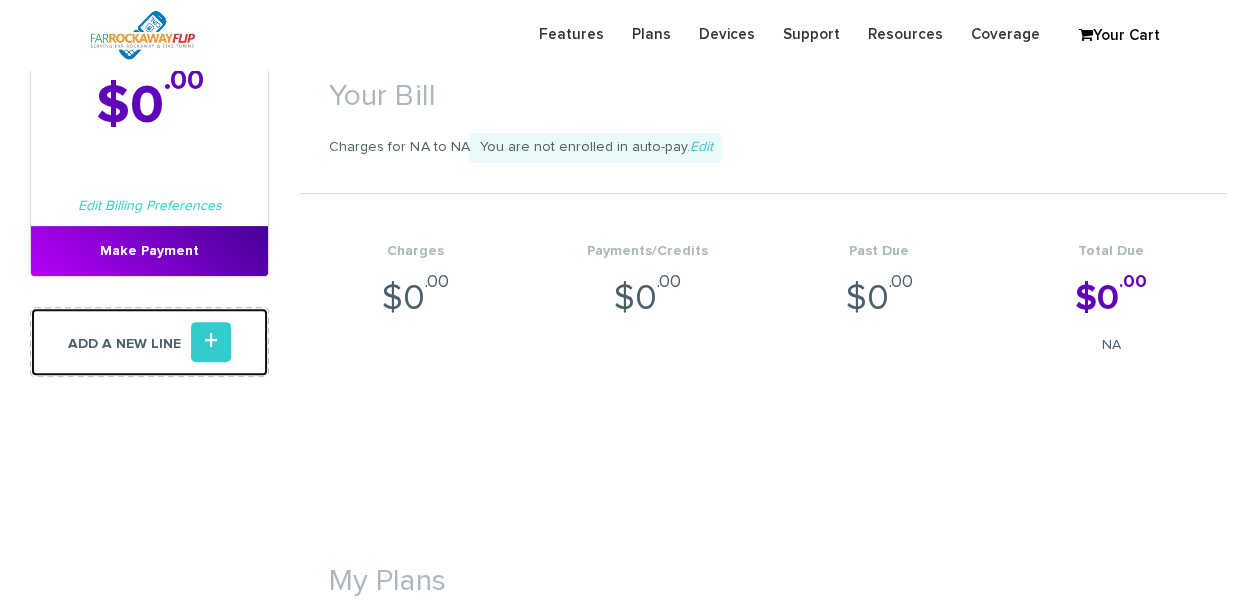 click on "+" at bounding box center [211, 342] 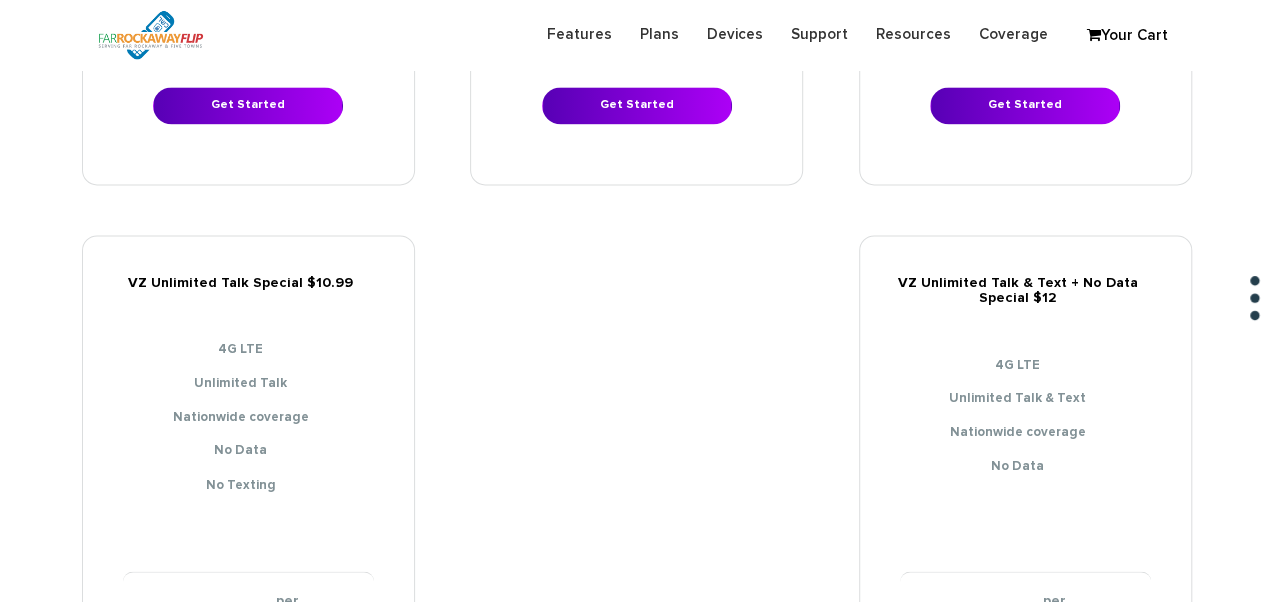 scroll, scrollTop: 1600, scrollLeft: 0, axis: vertical 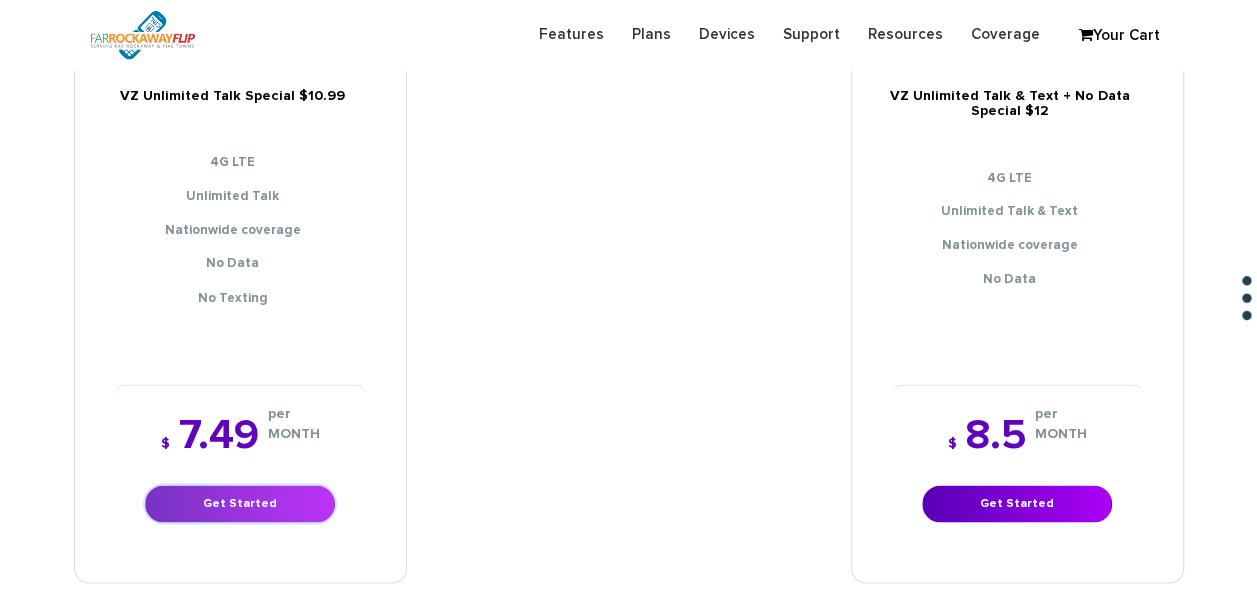 click on "Get Started" at bounding box center (240, 503) 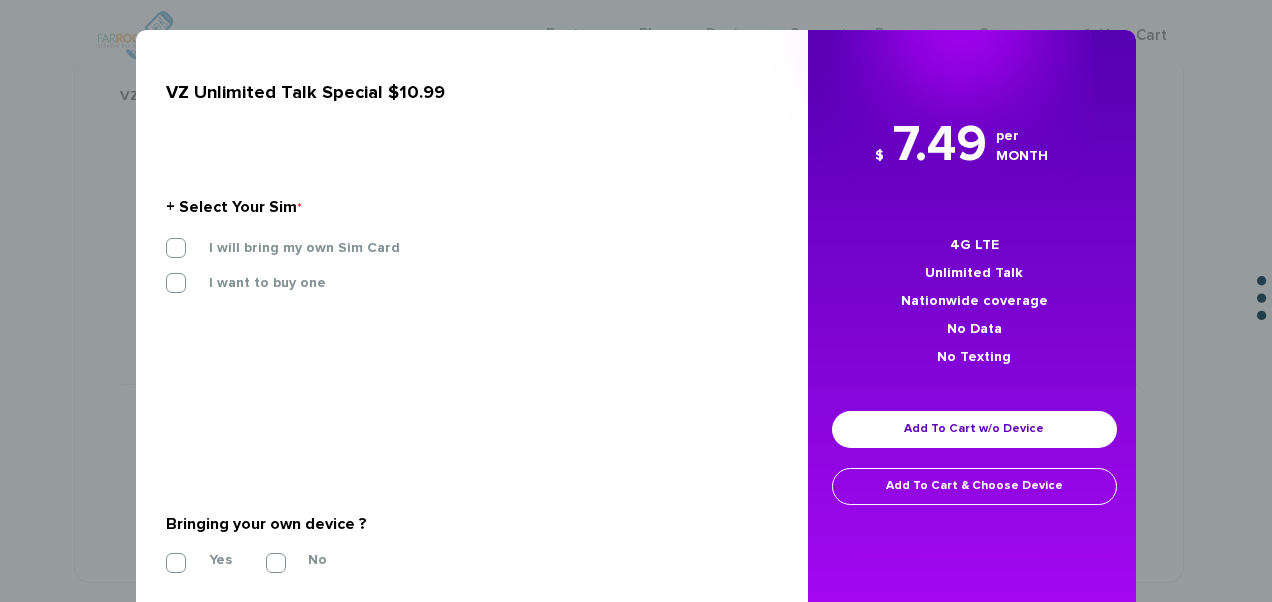 click on "+ Select Your Sim   *
I will bring my own Sim Card
I want to buy one
SIM STARTER KIT" at bounding box center [464, 249] 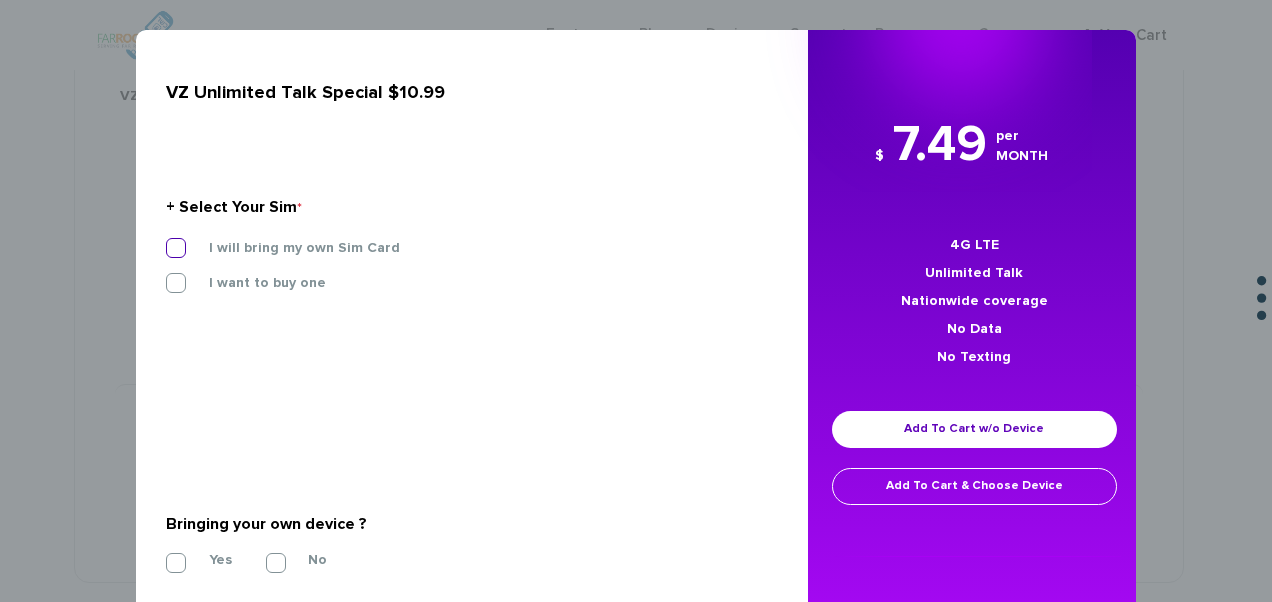 click on "I will bring my own Sim Card" at bounding box center [289, 248] 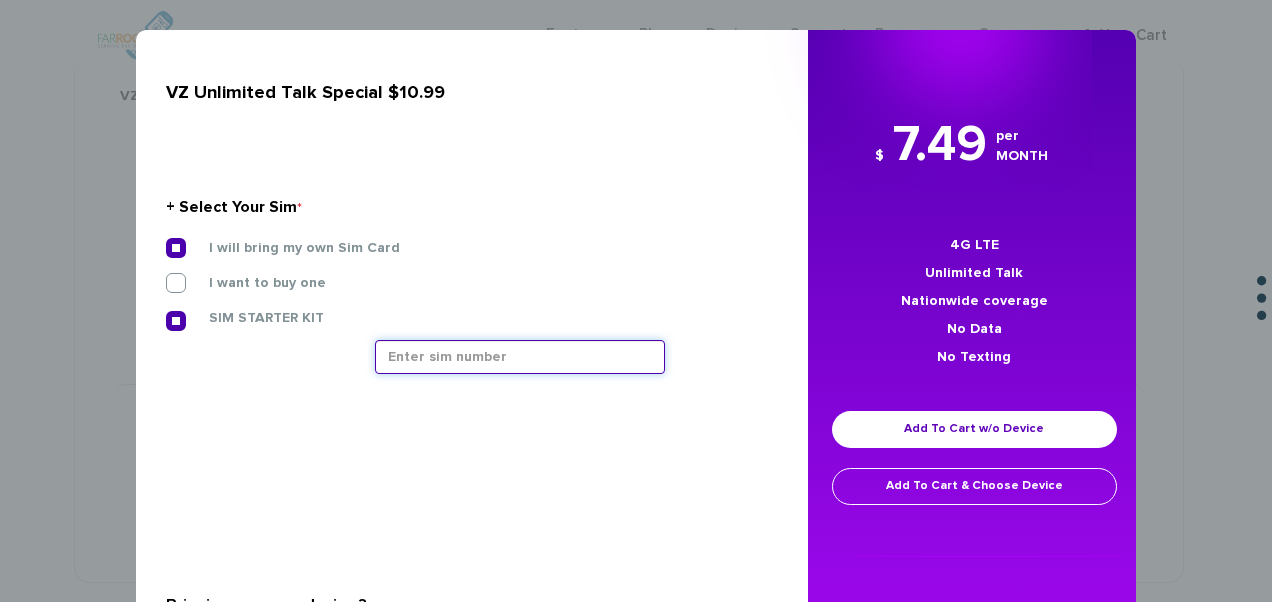 click at bounding box center (520, 357) 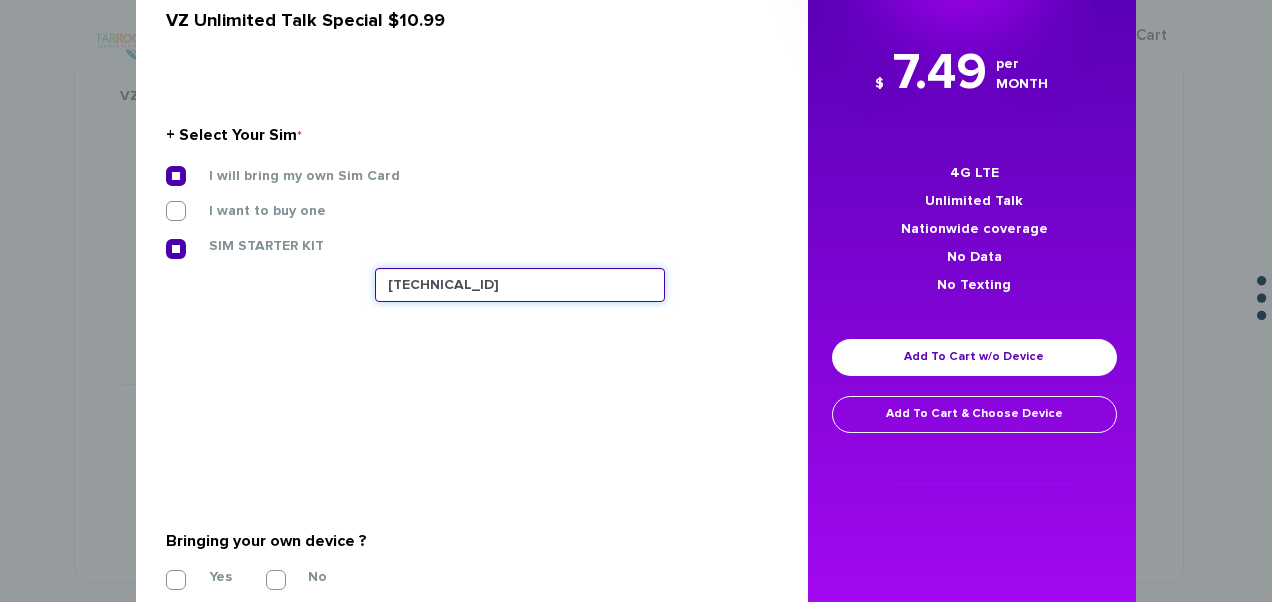 scroll, scrollTop: 181, scrollLeft: 0, axis: vertical 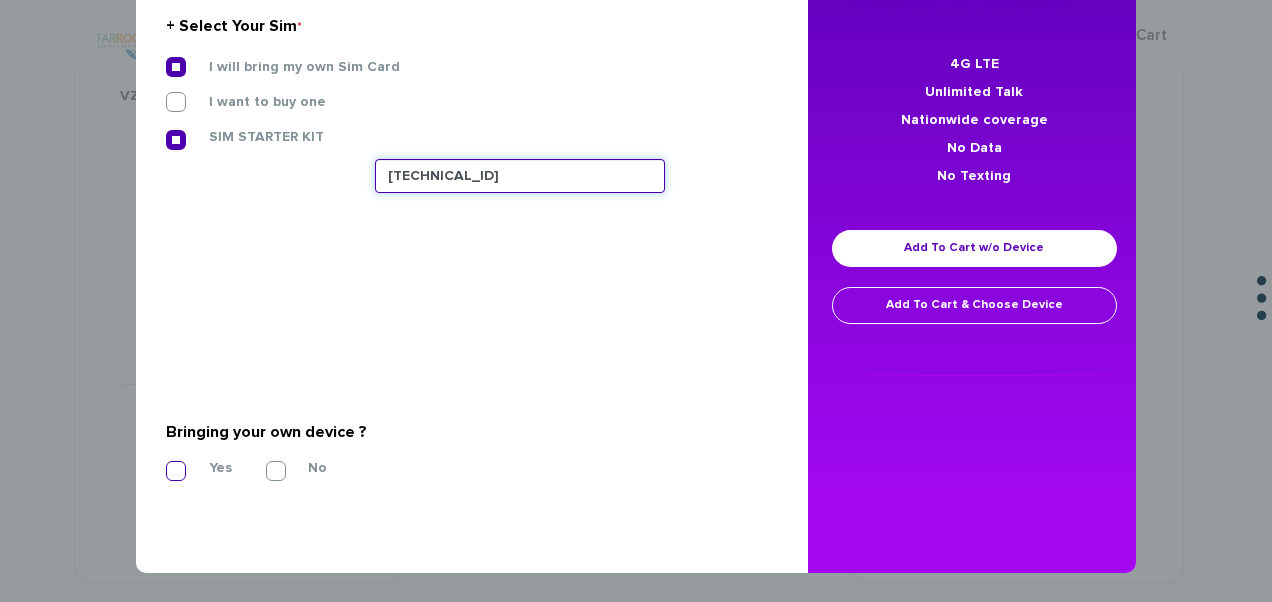 type on "[TECHNICAL_ID]" 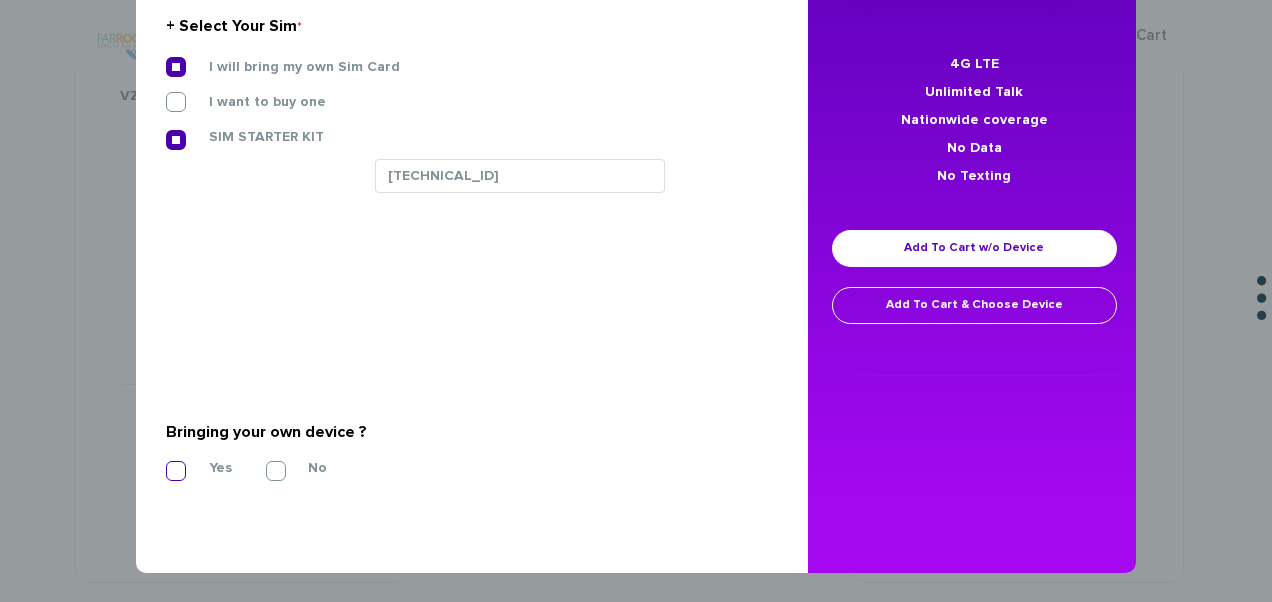 click on "Yes" at bounding box center [205, 468] 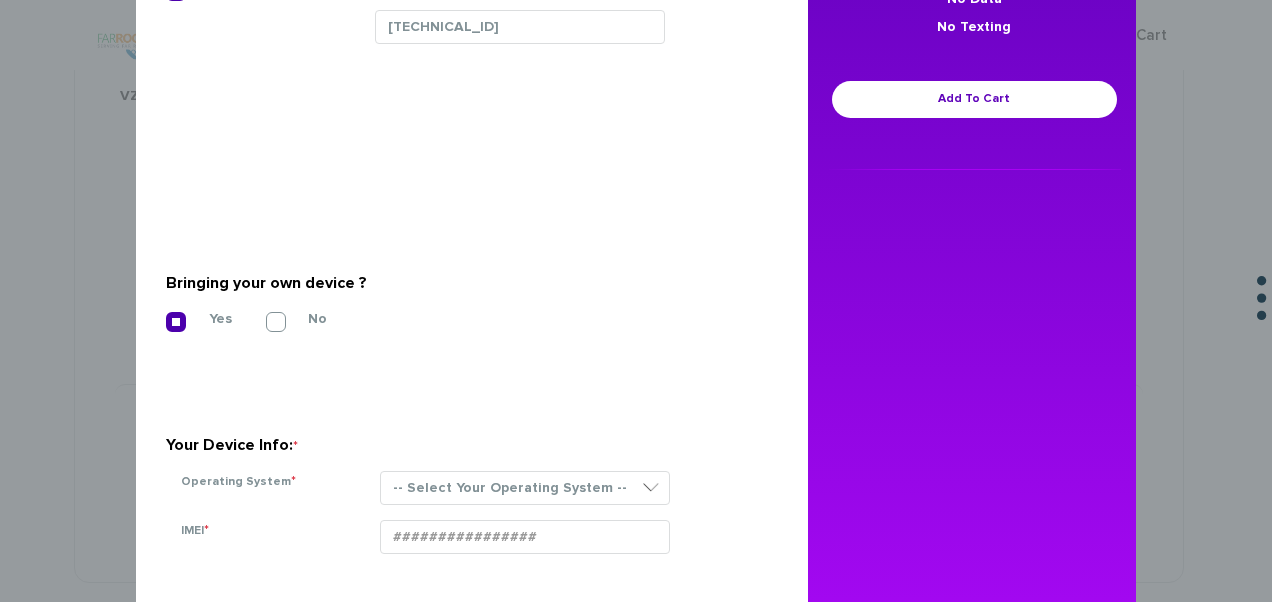 scroll, scrollTop: 469, scrollLeft: 0, axis: vertical 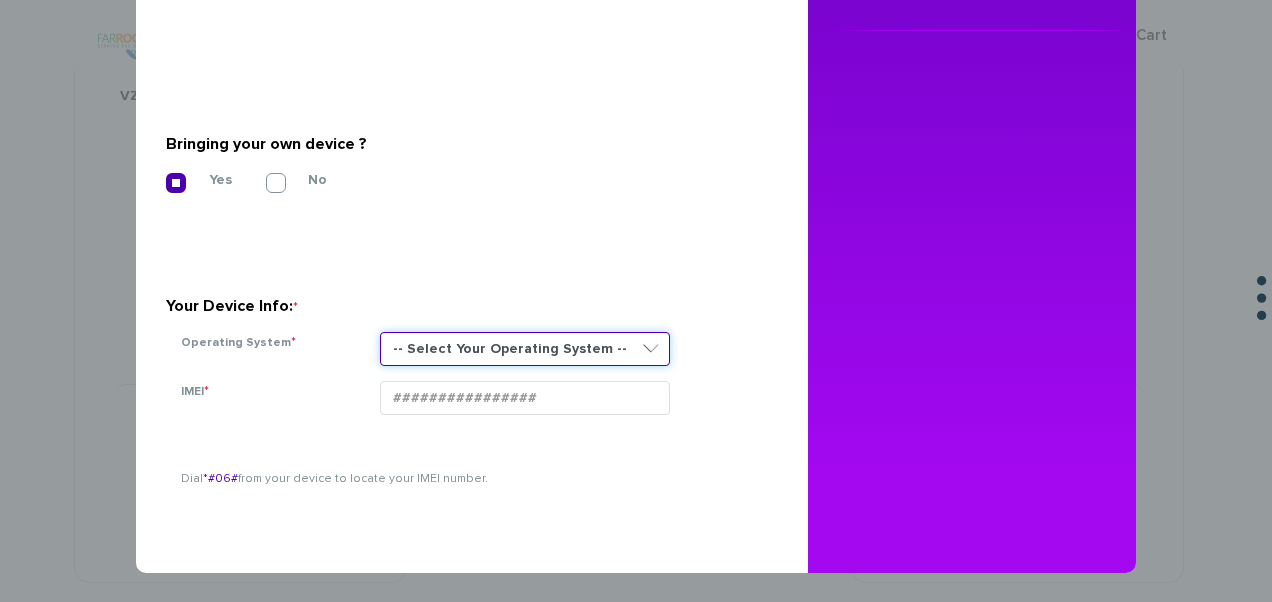 click on "-- Select Your Operating System -- ANDROID BLACKBERRY IOS NONE (BASIC PHONE) WINDOWS" at bounding box center (525, 349) 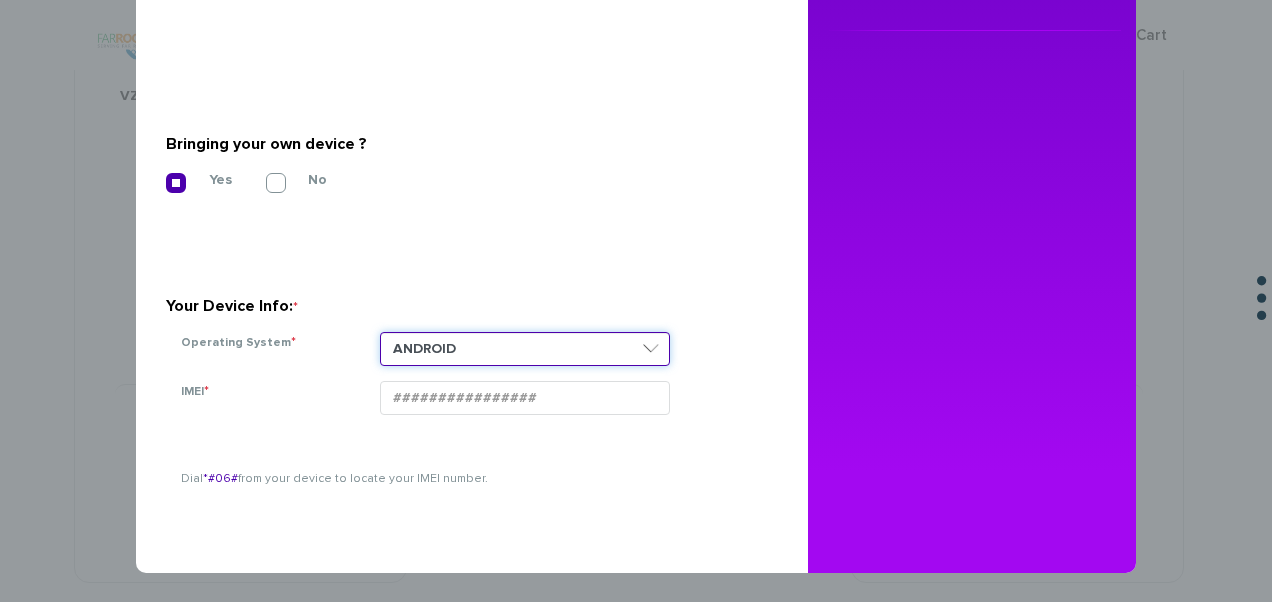 click on "-- Select Your Operating System -- ANDROID BLACKBERRY IOS NONE (BASIC PHONE) WINDOWS" at bounding box center (525, 349) 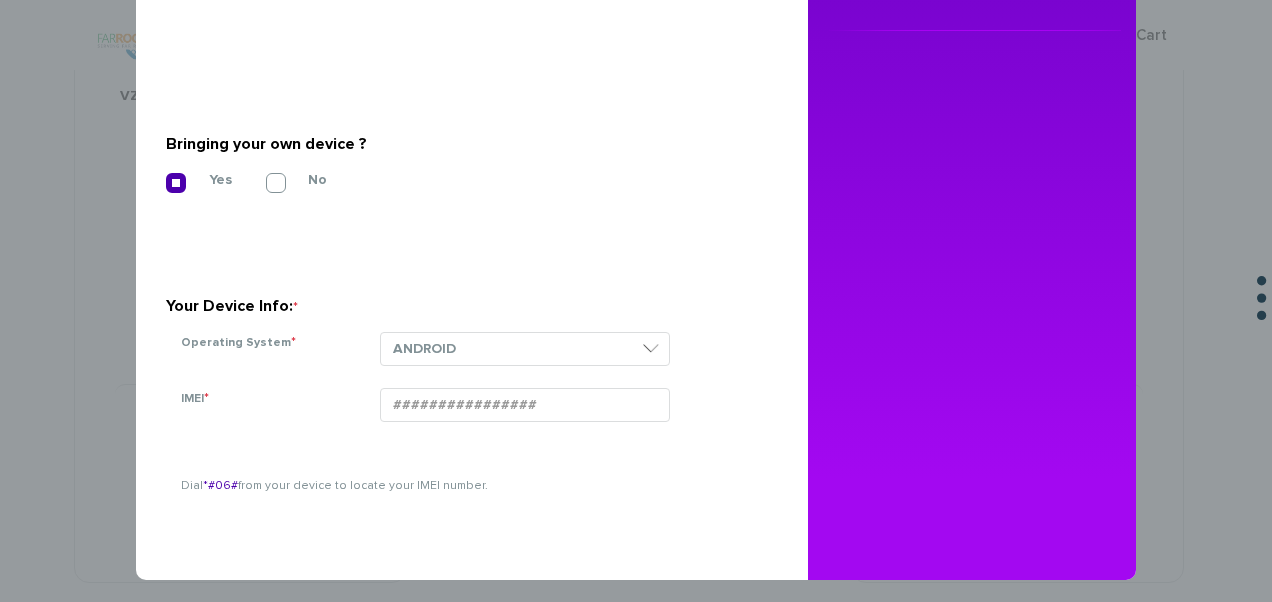 click at bounding box center [564, 412] 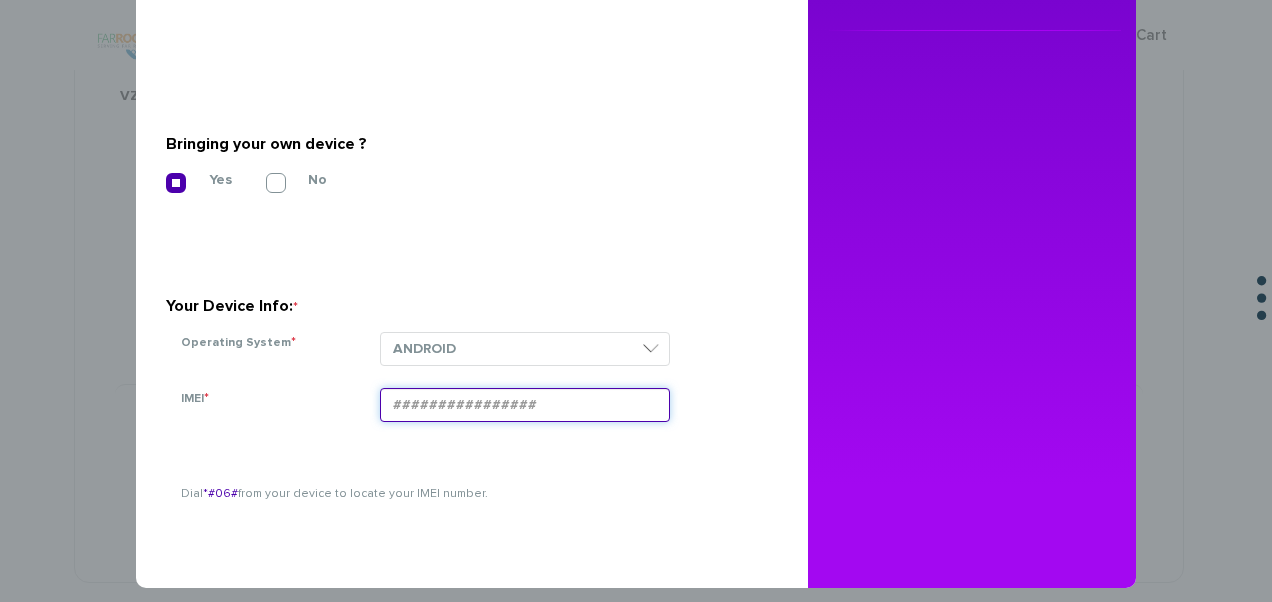 scroll, scrollTop: 269, scrollLeft: 0, axis: vertical 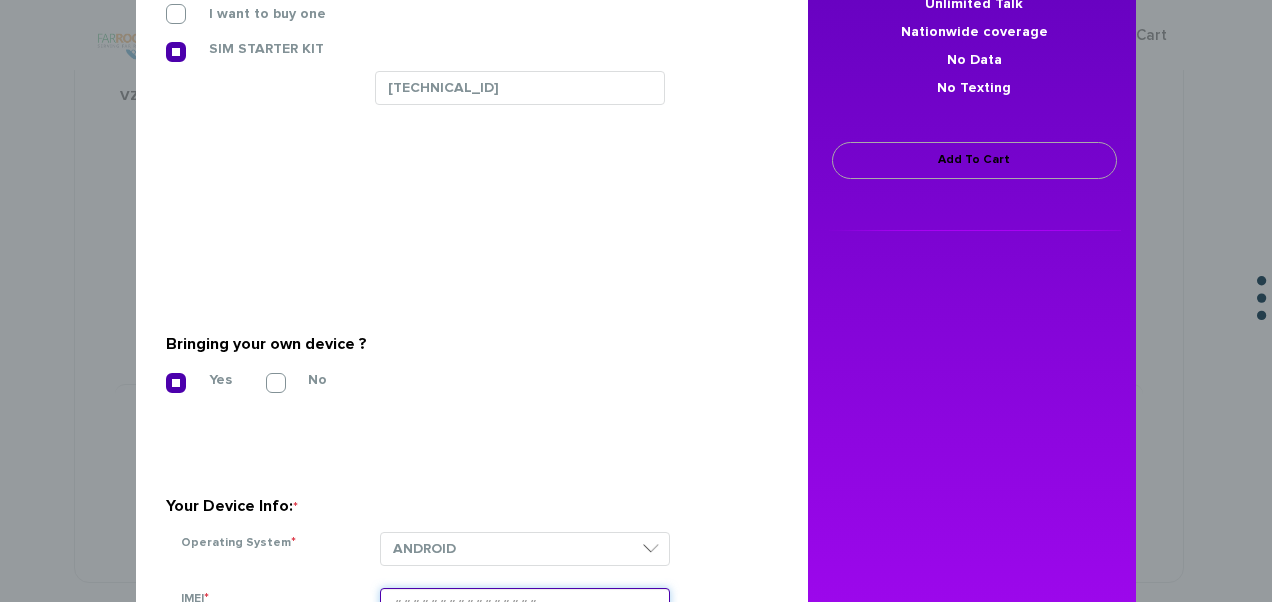 type on "[TECHNICAL_ID]" 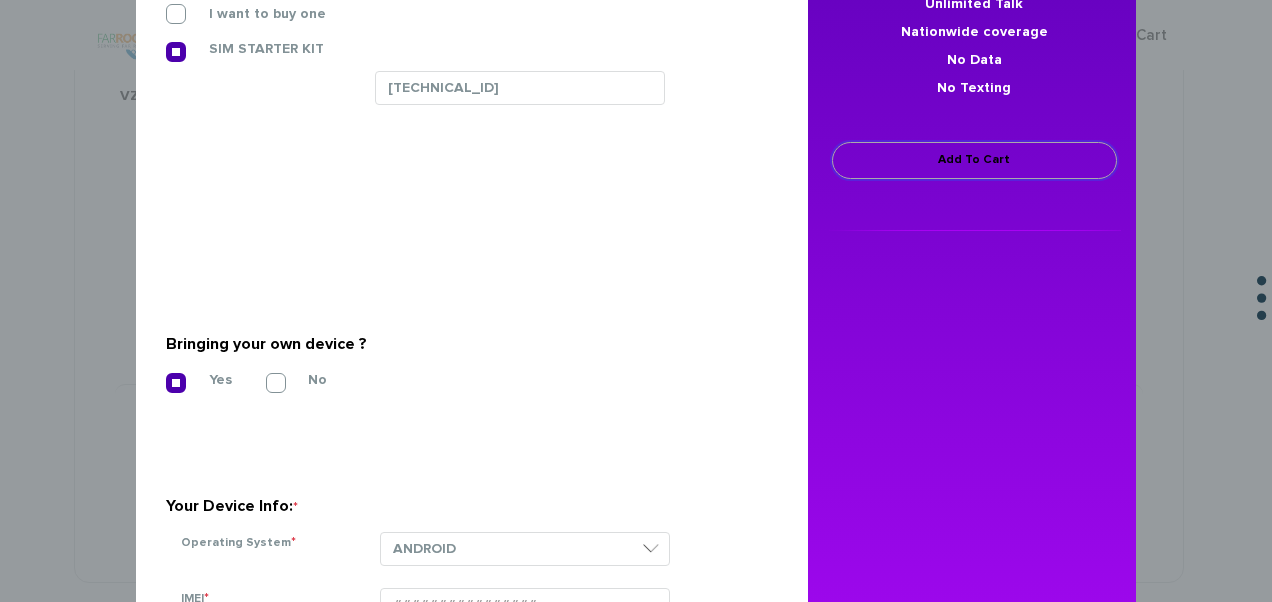 click on "Add To Cart" at bounding box center (974, 160) 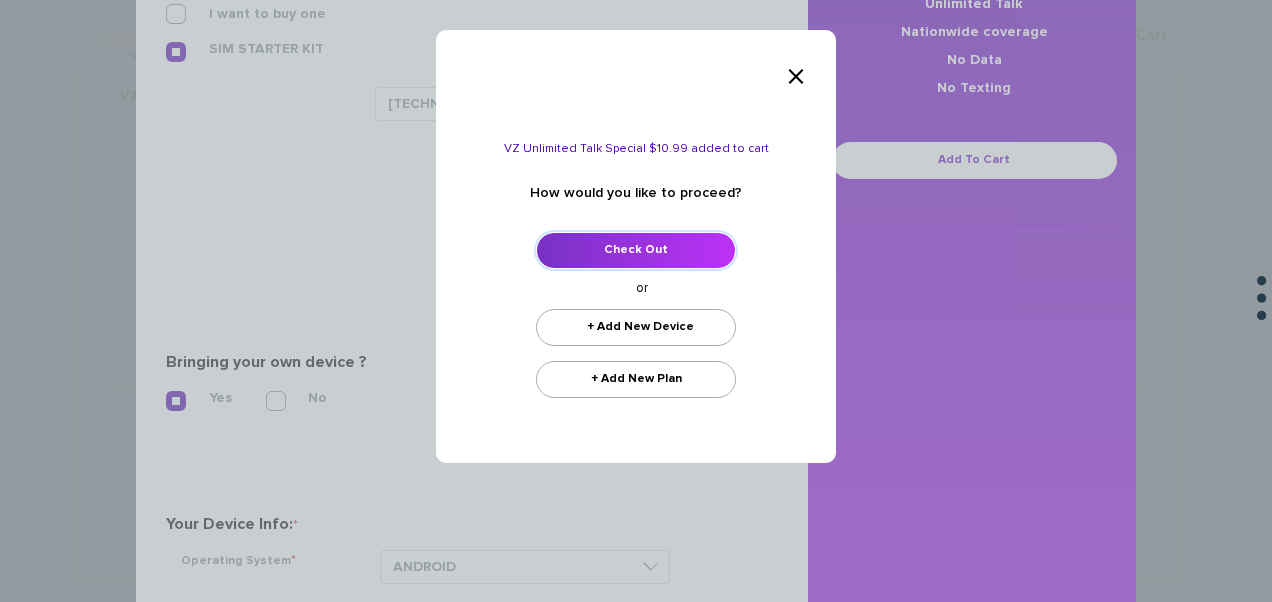 click on "Check Out" at bounding box center (636, 250) 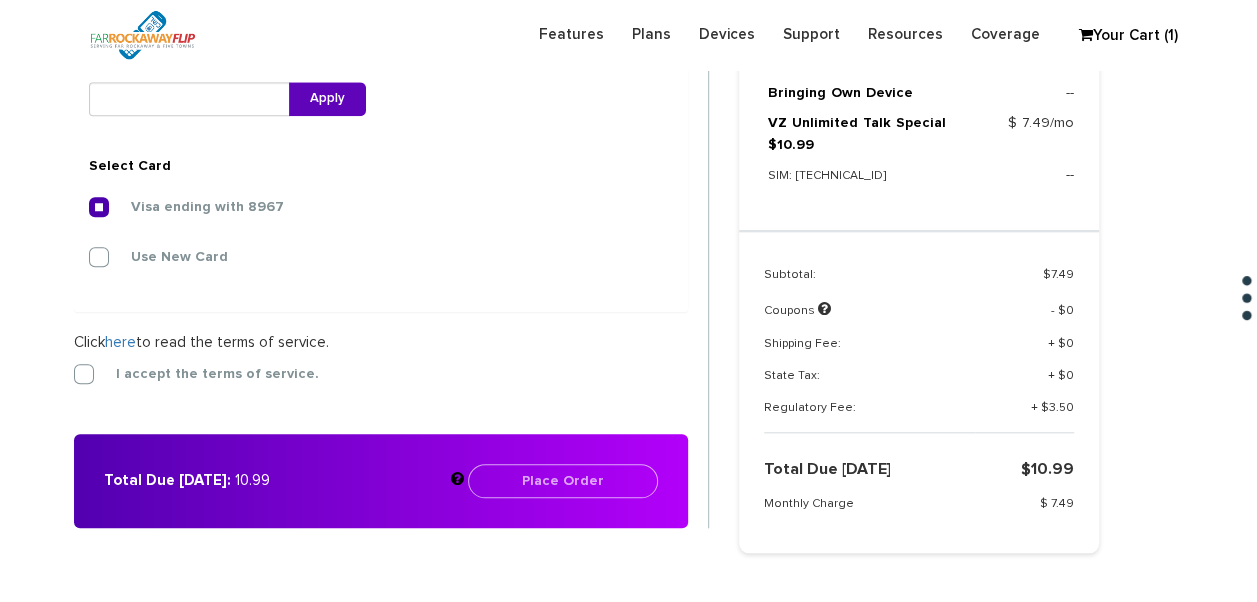 scroll, scrollTop: 818, scrollLeft: 0, axis: vertical 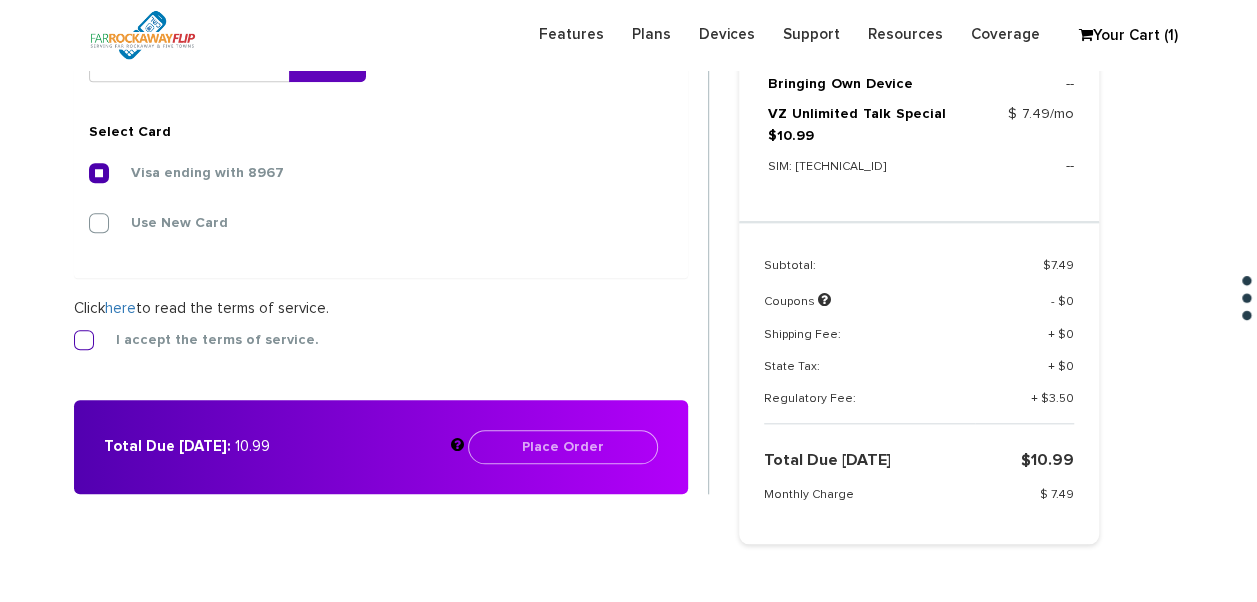 click on "I accept the terms of service." at bounding box center [202, 340] 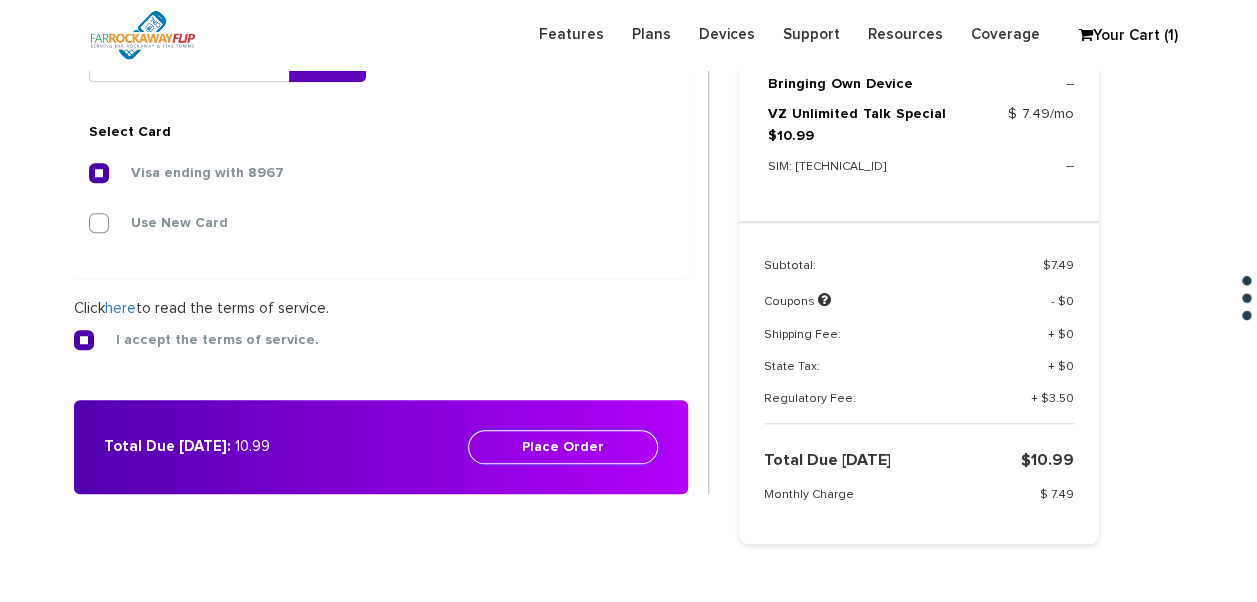 click on "Place Order" at bounding box center [563, 447] 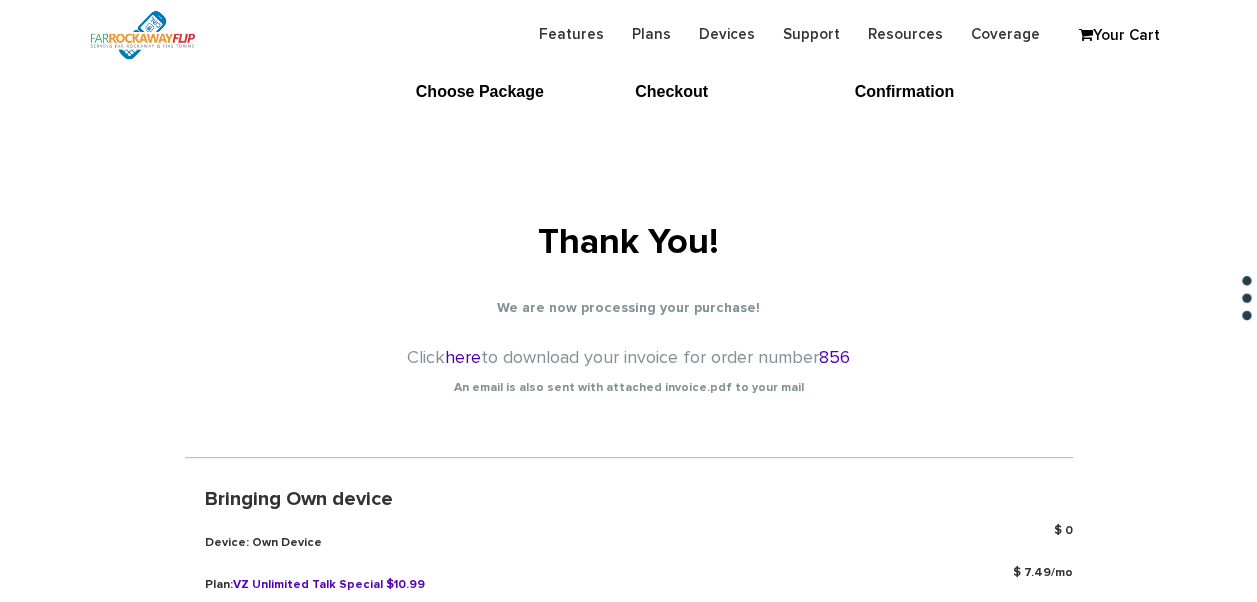 scroll, scrollTop: 0, scrollLeft: 0, axis: both 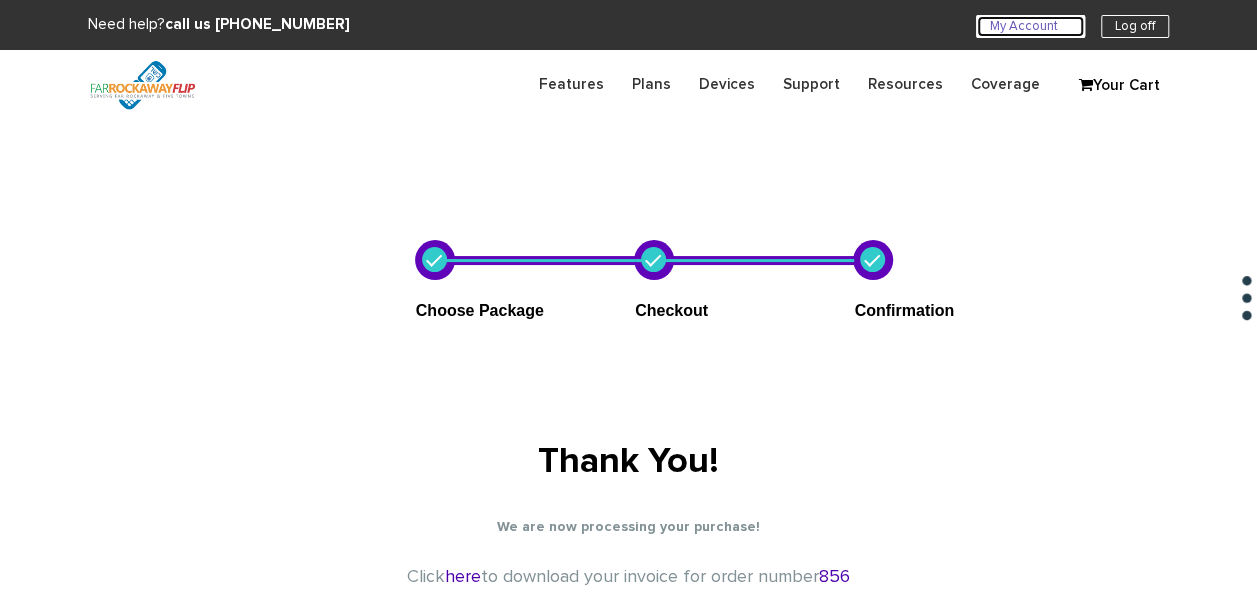 click on "My Account  U" at bounding box center (1030, 26) 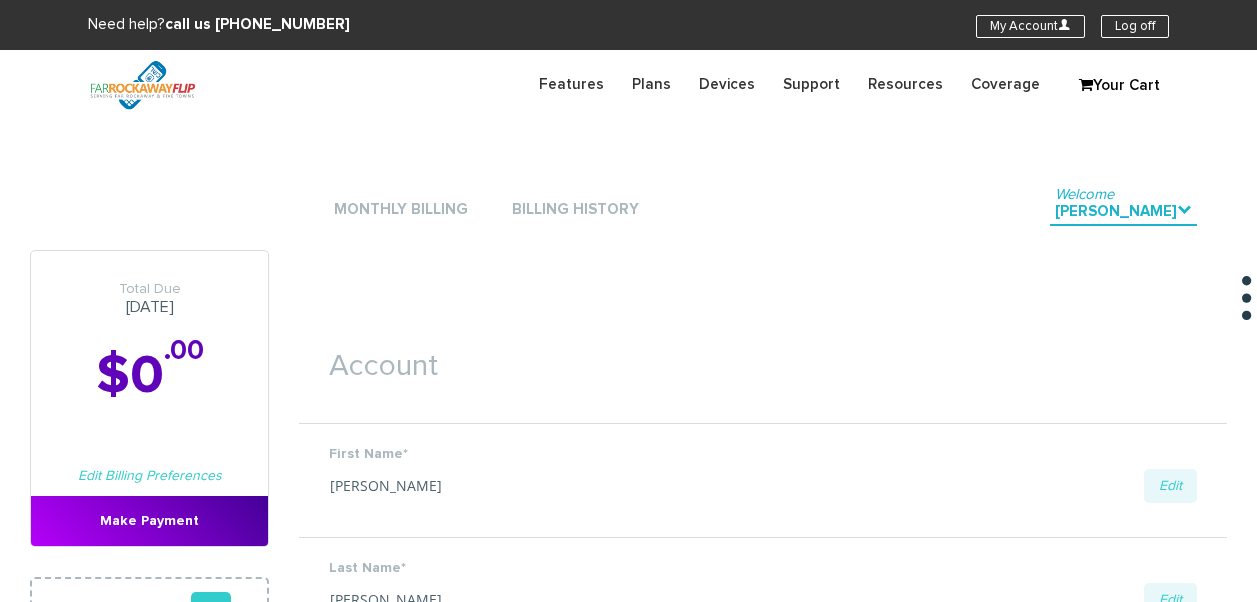 scroll, scrollTop: 0, scrollLeft: 0, axis: both 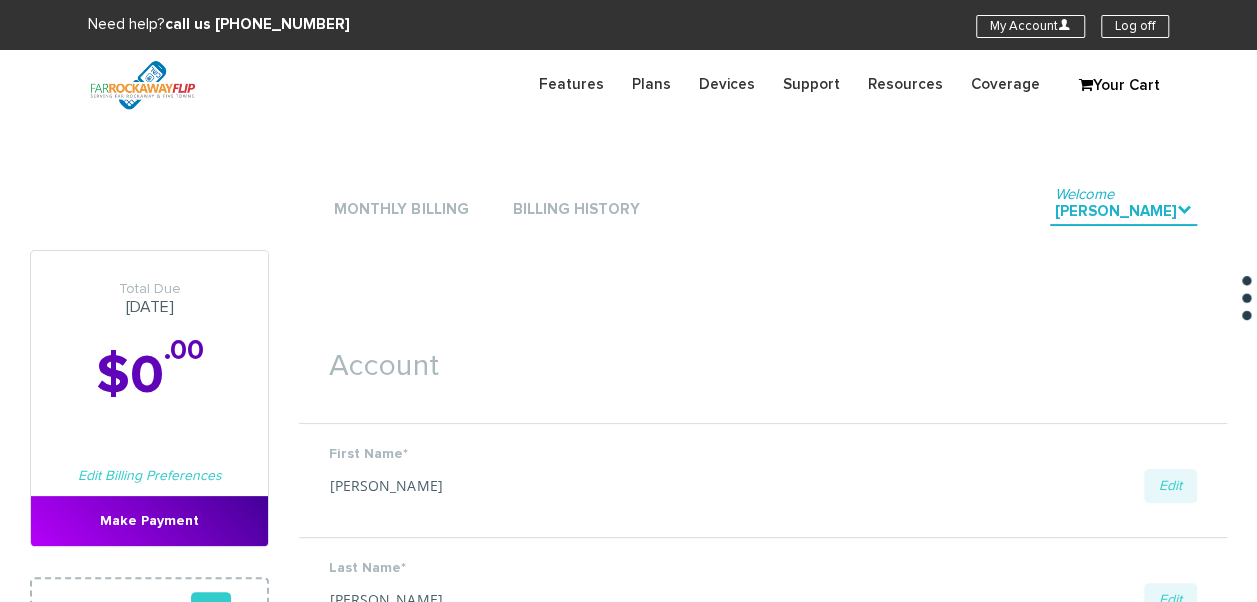 click on "Monthly Billing" at bounding box center [401, 210] 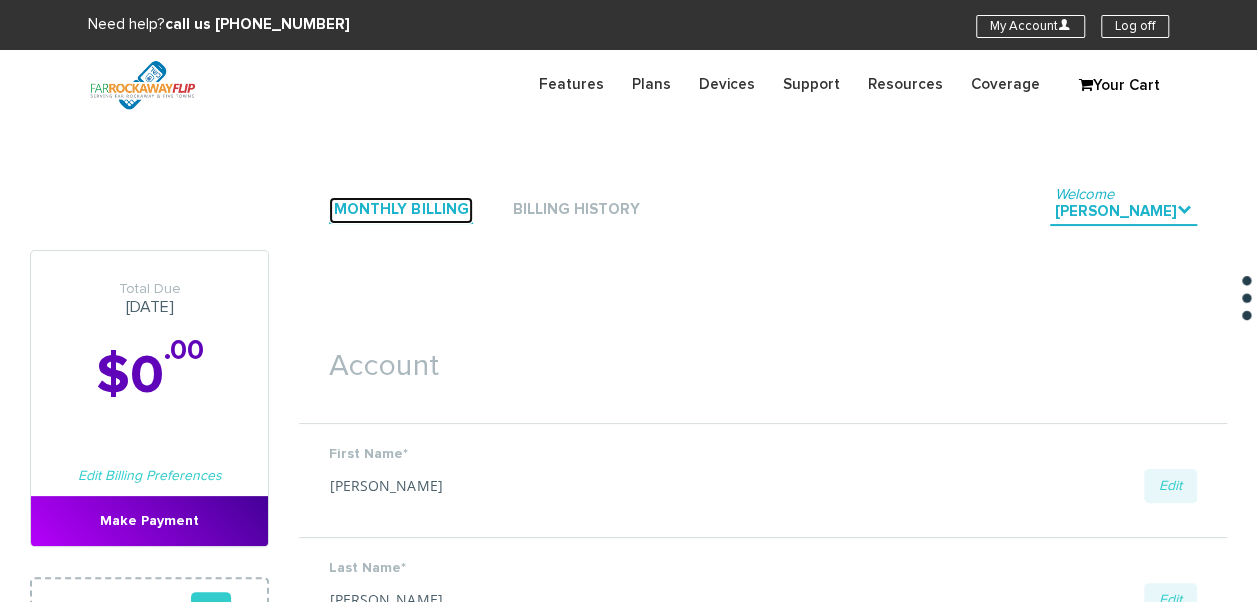 click on "Monthly Billing" at bounding box center [401, 210] 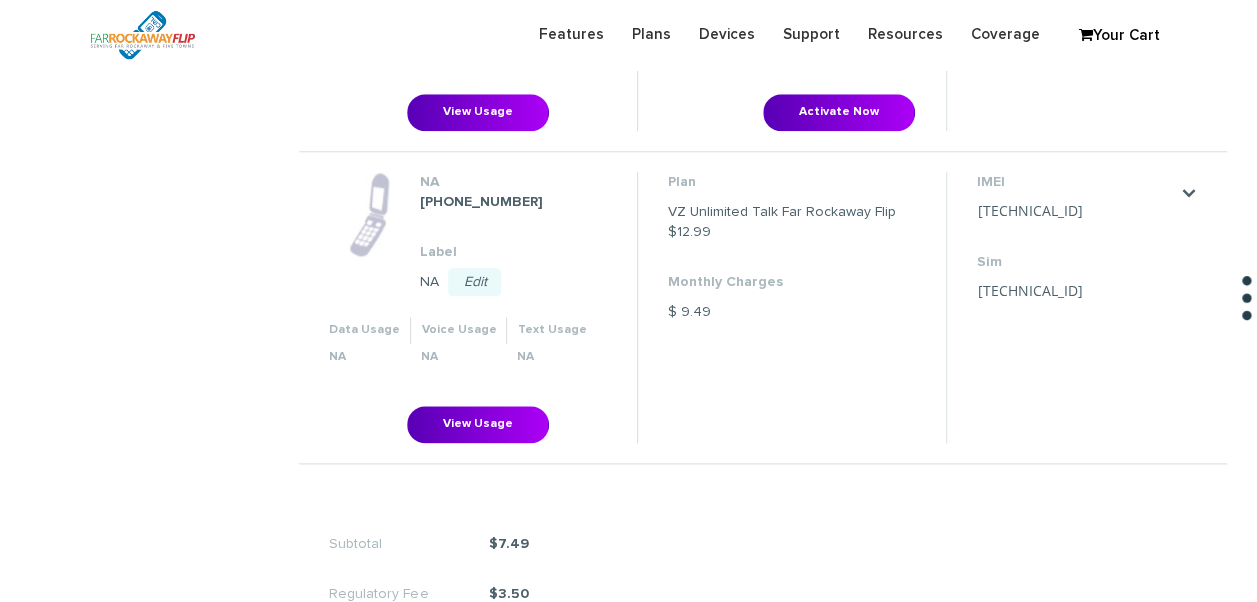 scroll, scrollTop: 900, scrollLeft: 0, axis: vertical 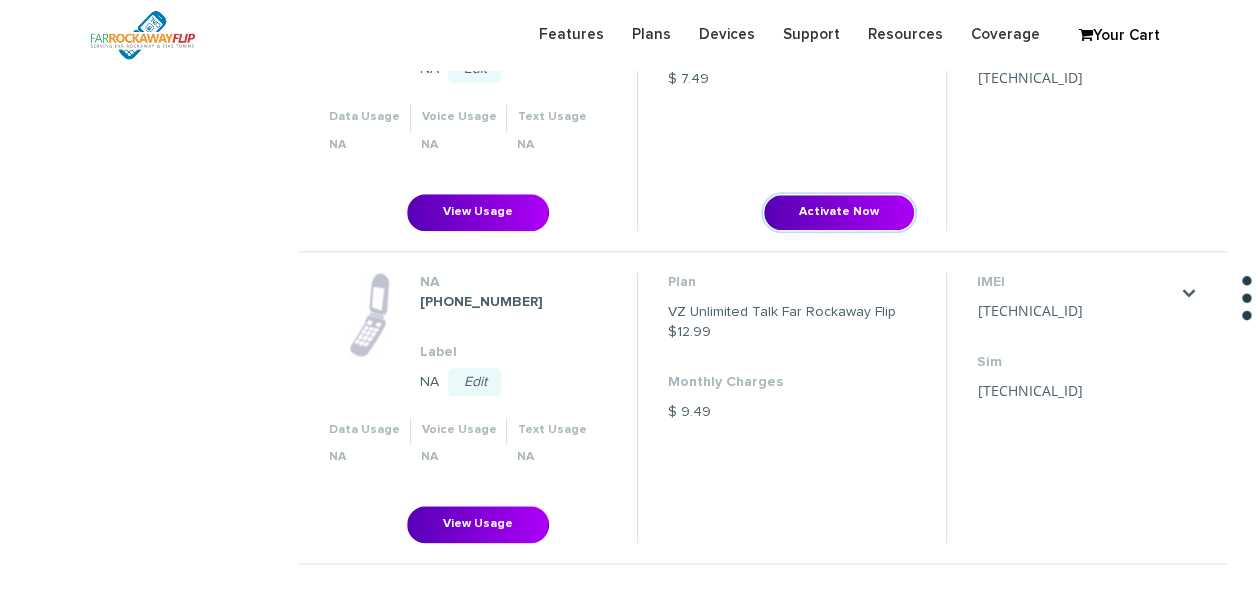 click on "Plan
VZ Unlimited Talk Special $10.99
Monthly Charges
$ 7.49
Activate Now" at bounding box center [791, 94] 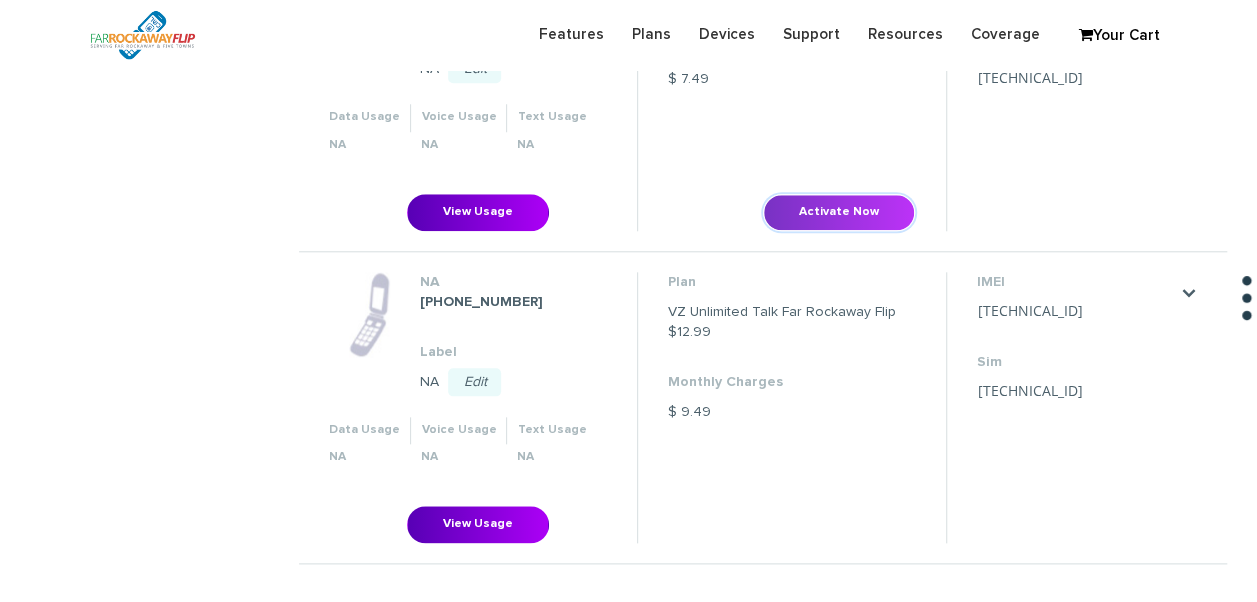 click on "Activate Now" at bounding box center (839, 212) 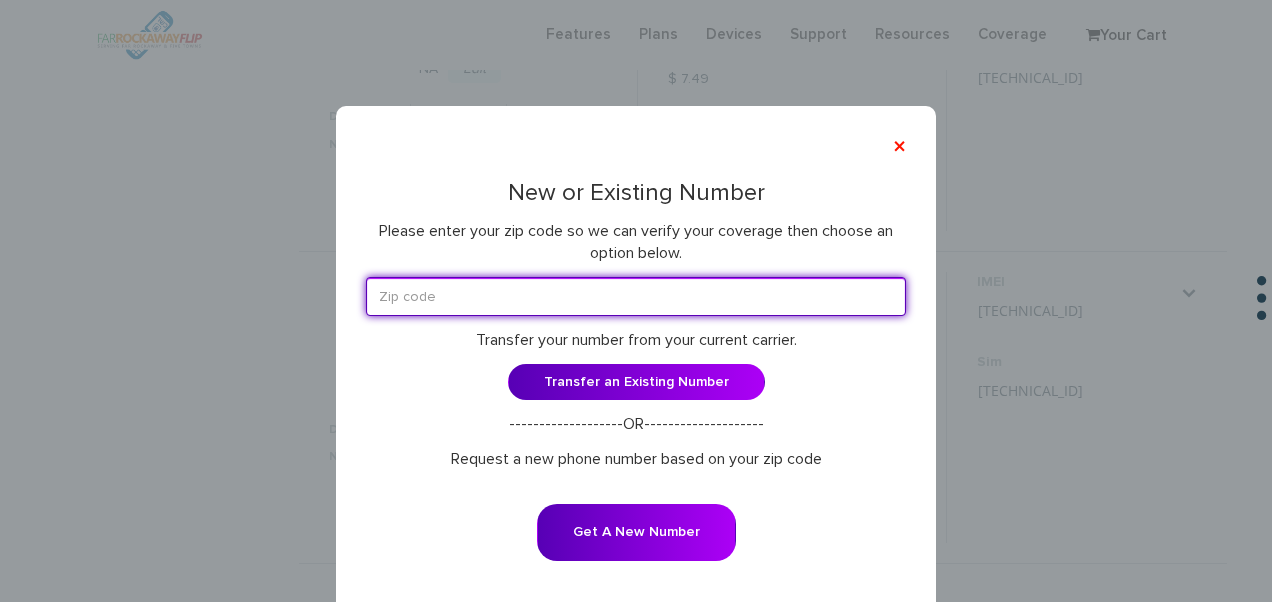 click at bounding box center [636, 296] 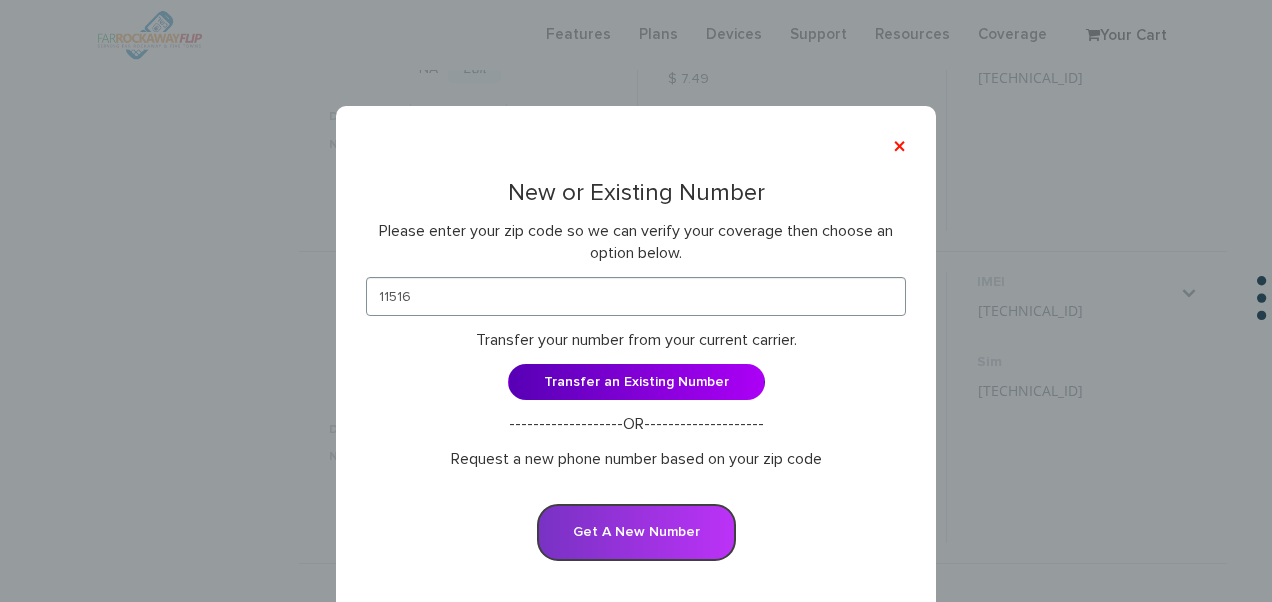 click on "Get A New Number" at bounding box center [636, 532] 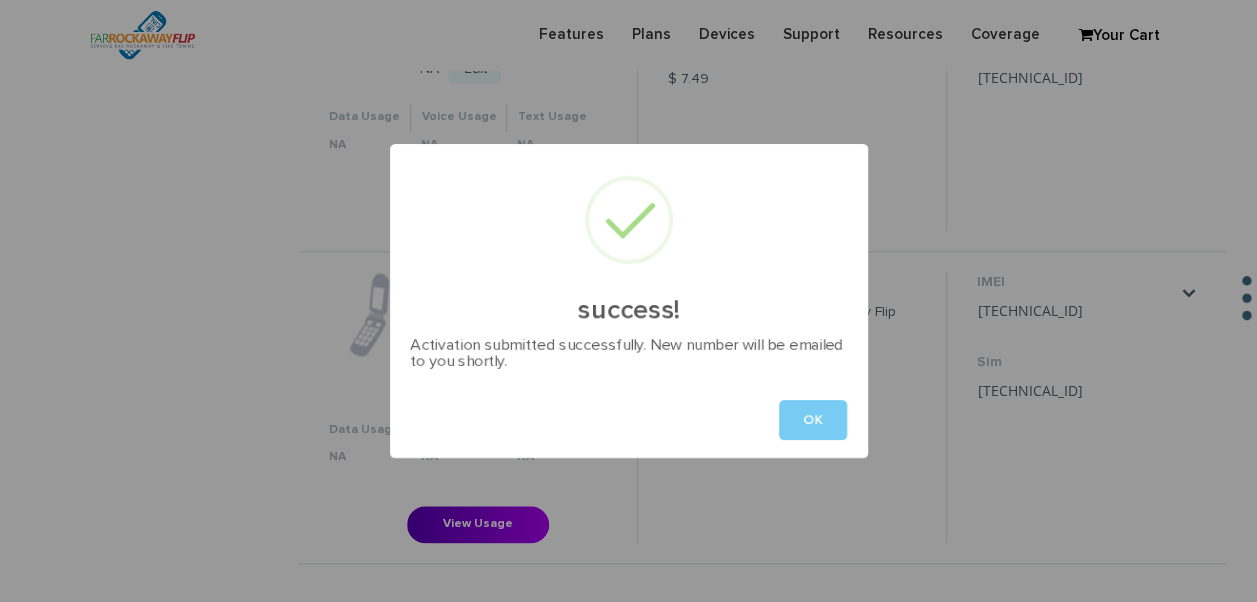 click on "OK" at bounding box center [813, 420] 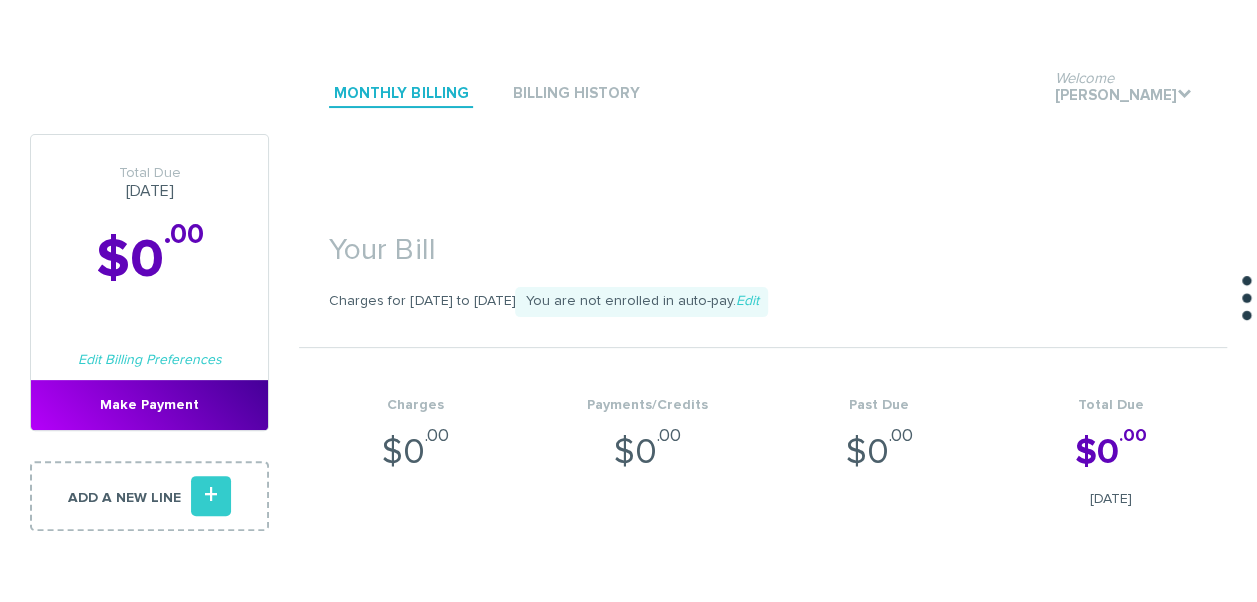 scroll, scrollTop: 0, scrollLeft: 0, axis: both 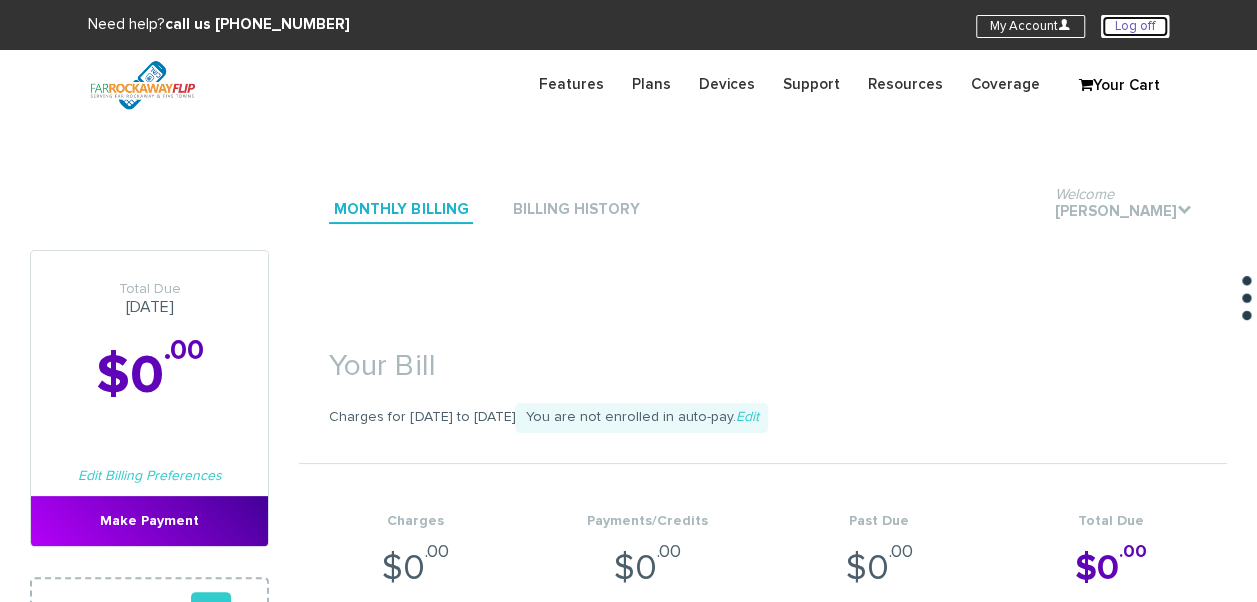drag, startPoint x: 1122, startPoint y: 35, endPoint x: 1109, endPoint y: 24, distance: 17.029387 